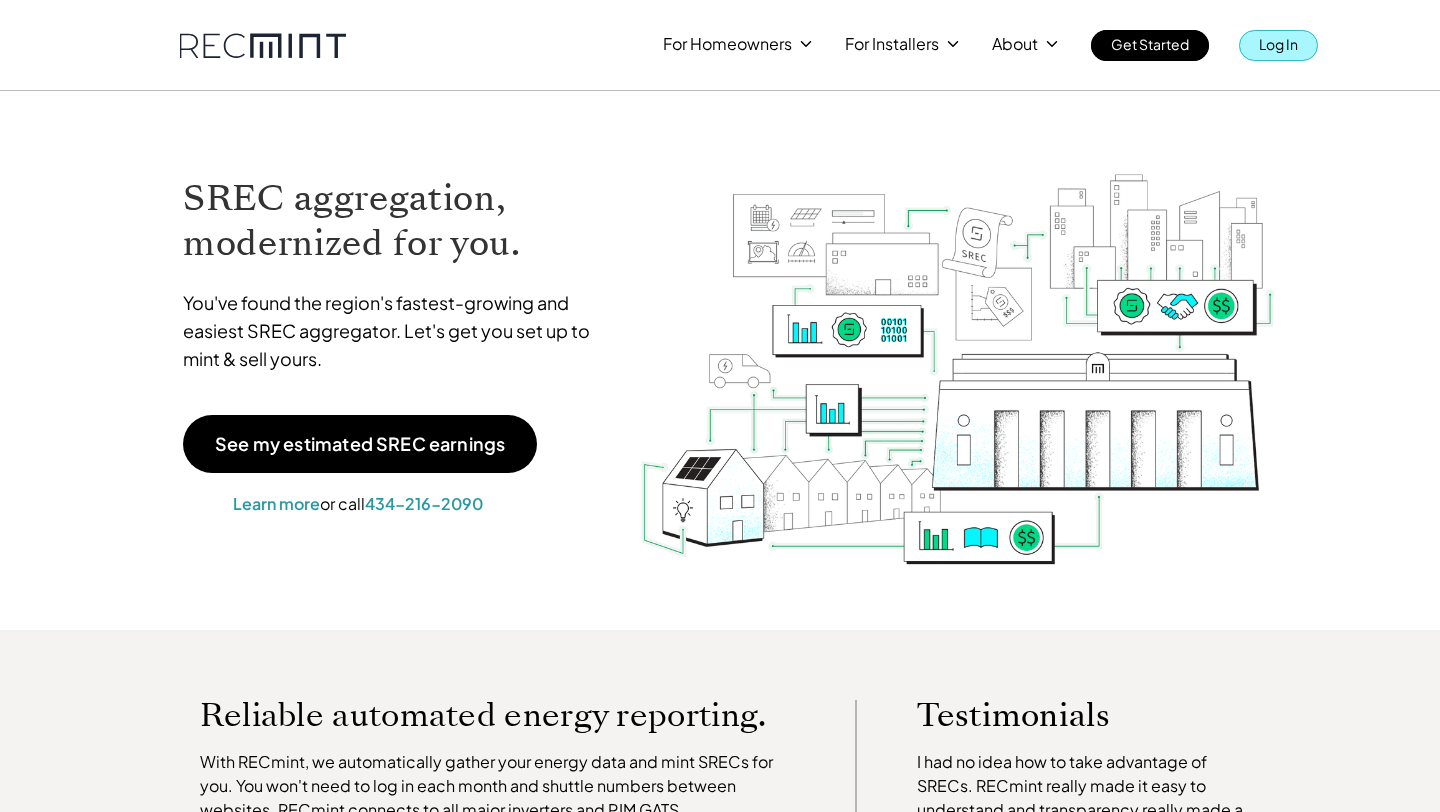 scroll, scrollTop: 0, scrollLeft: 0, axis: both 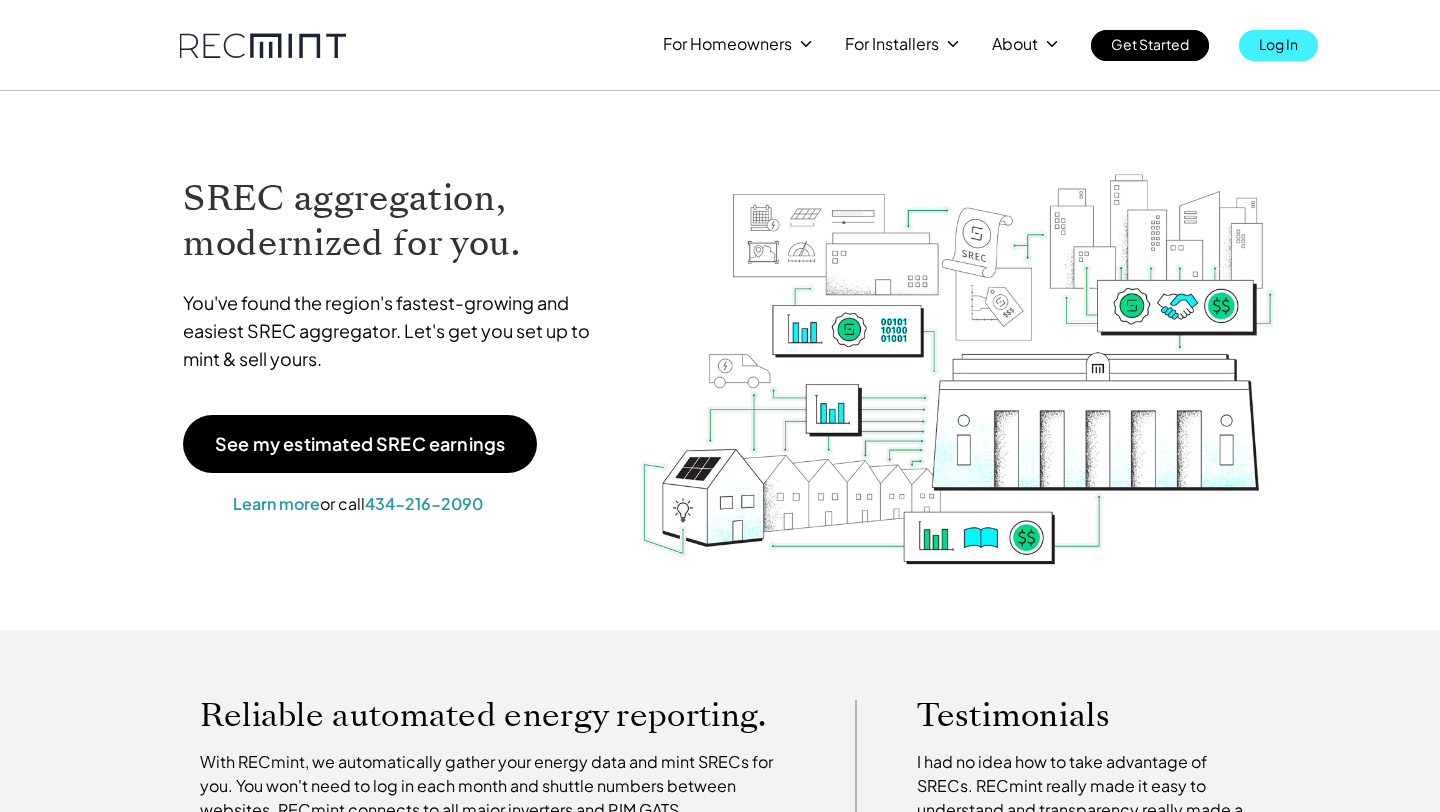 click on "Log In" at bounding box center [1278, 44] 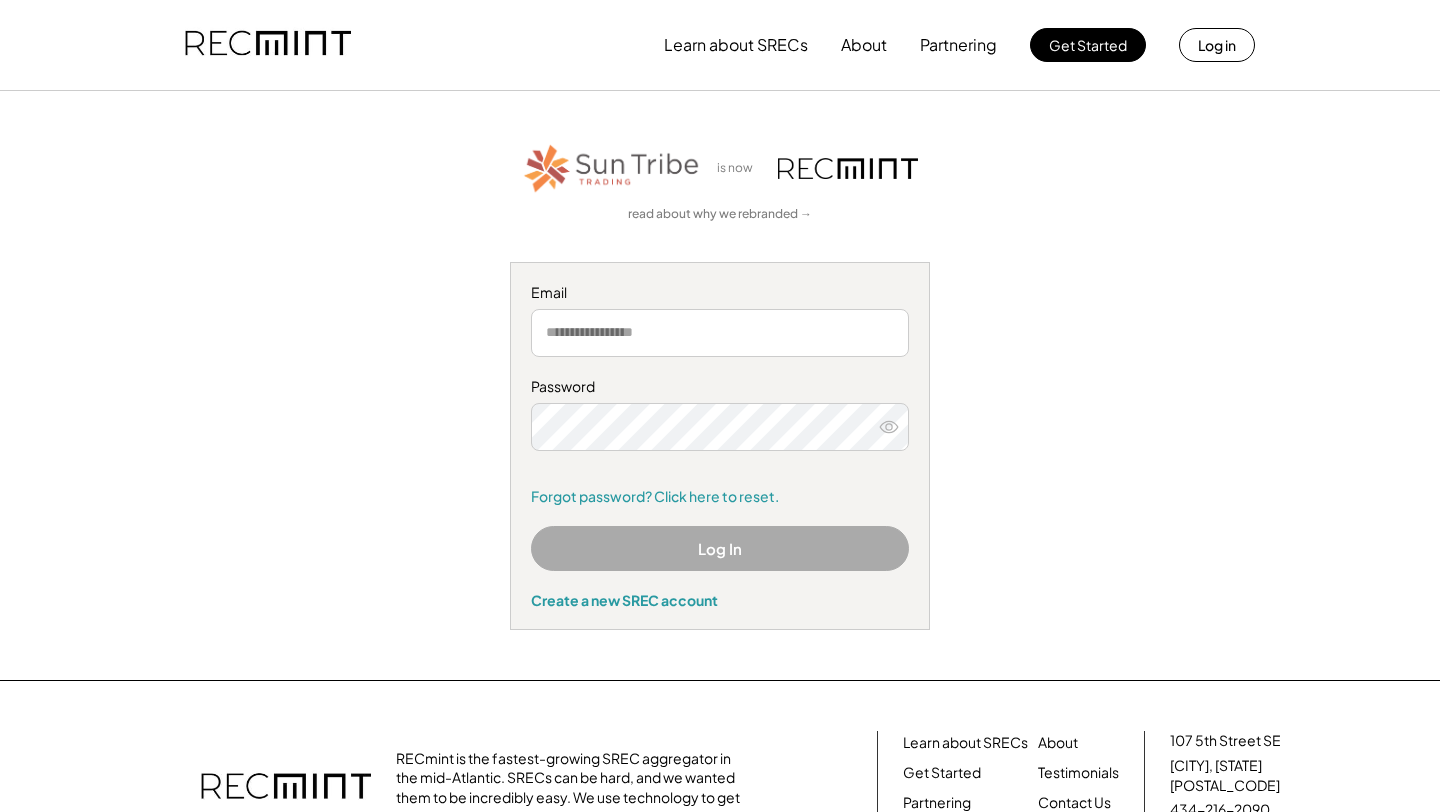 scroll, scrollTop: 0, scrollLeft: 0, axis: both 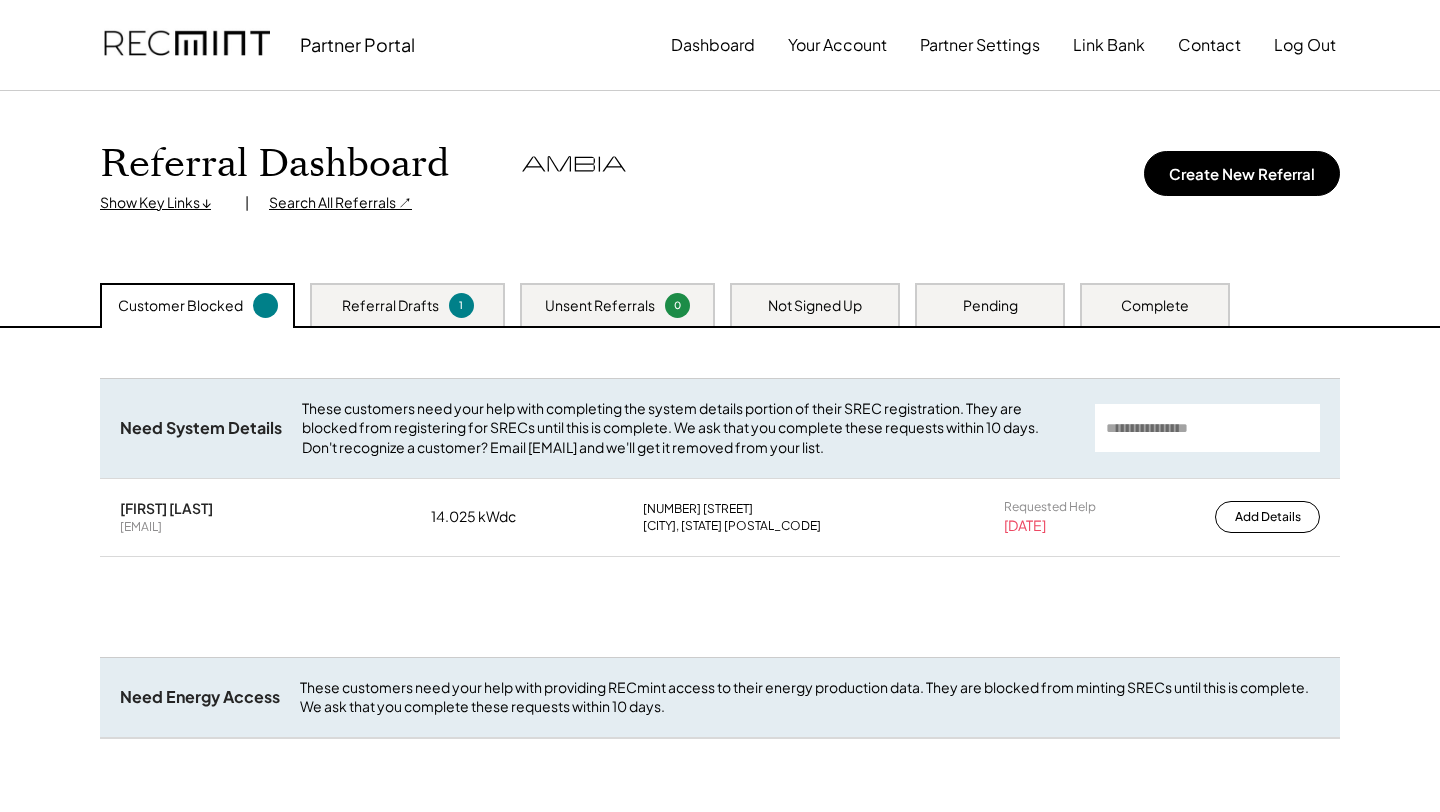 click on "Referral Dashboard Show Key Links ↓ | Search All Referrals ↗ Create New Referral" at bounding box center [720, 187] 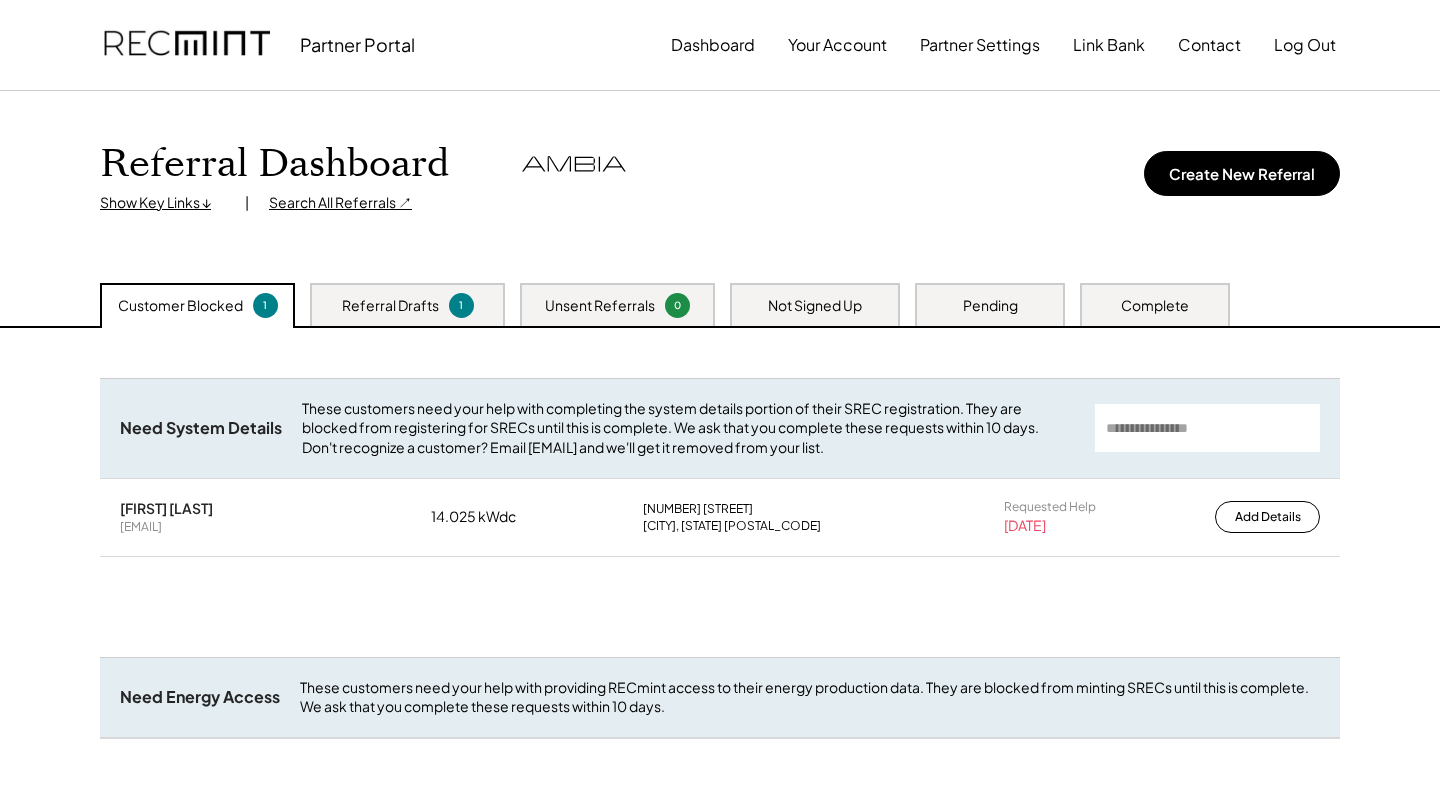 click on "Complete" at bounding box center (1155, 304) 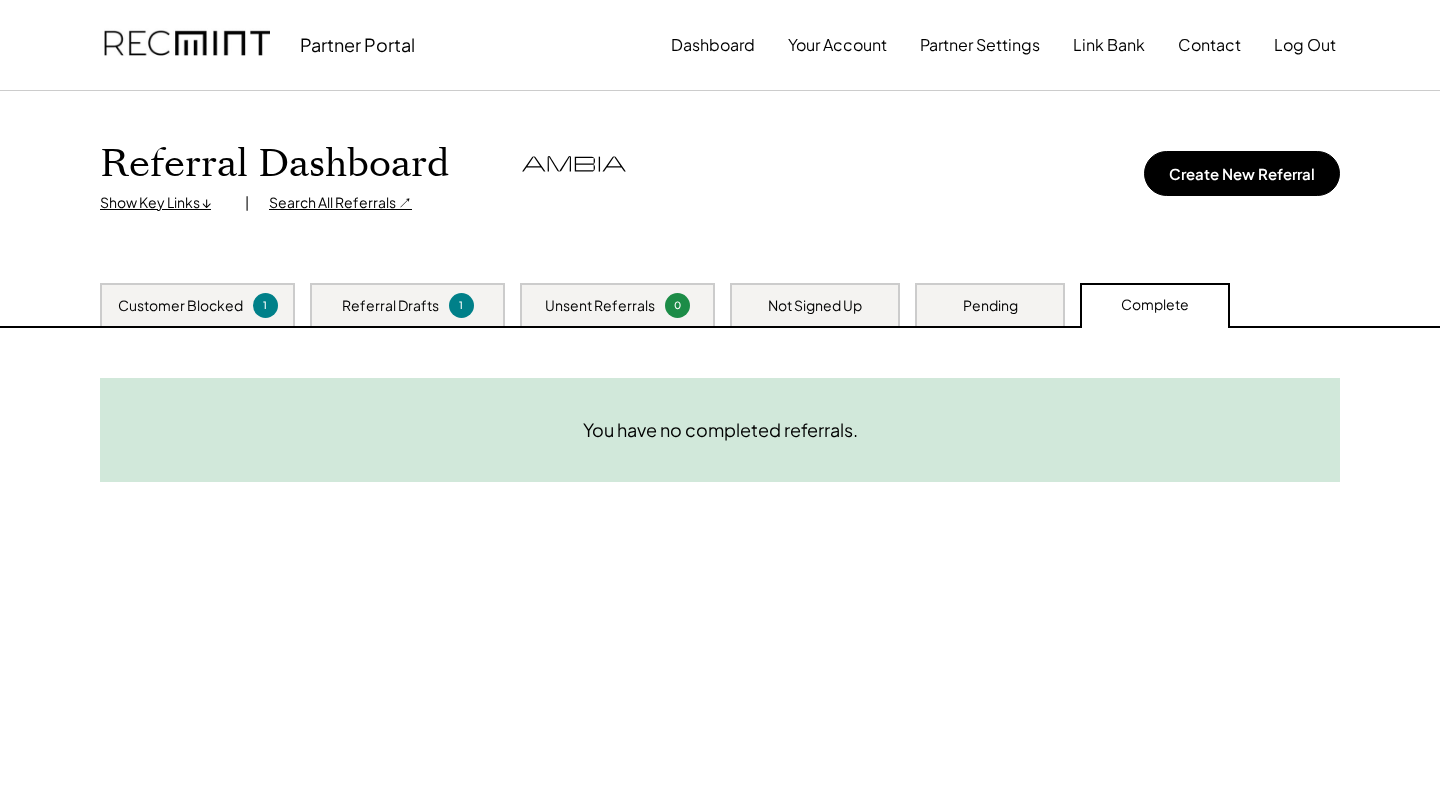 click on "Pending" at bounding box center (990, 306) 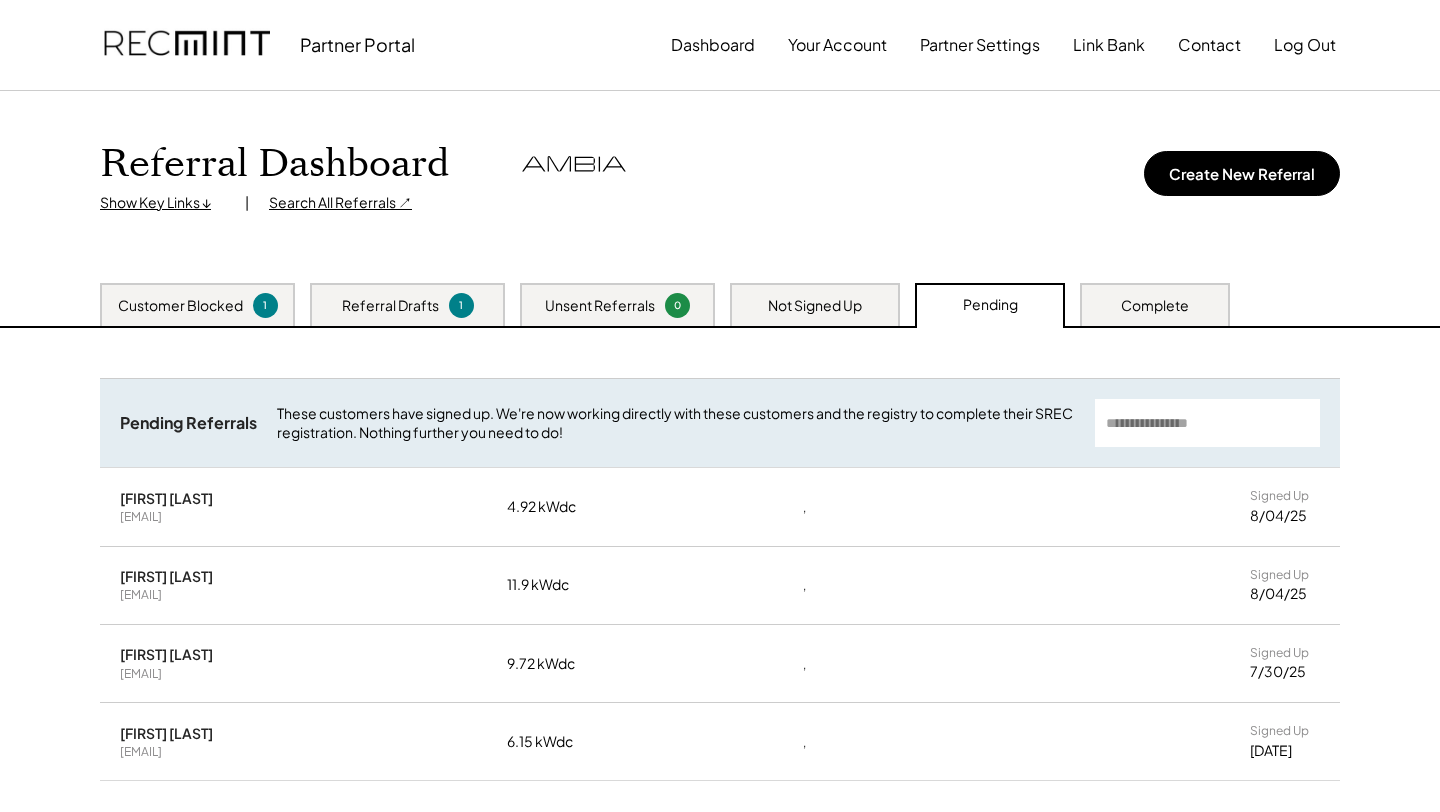 click on "Not Signed Up" at bounding box center [815, 306] 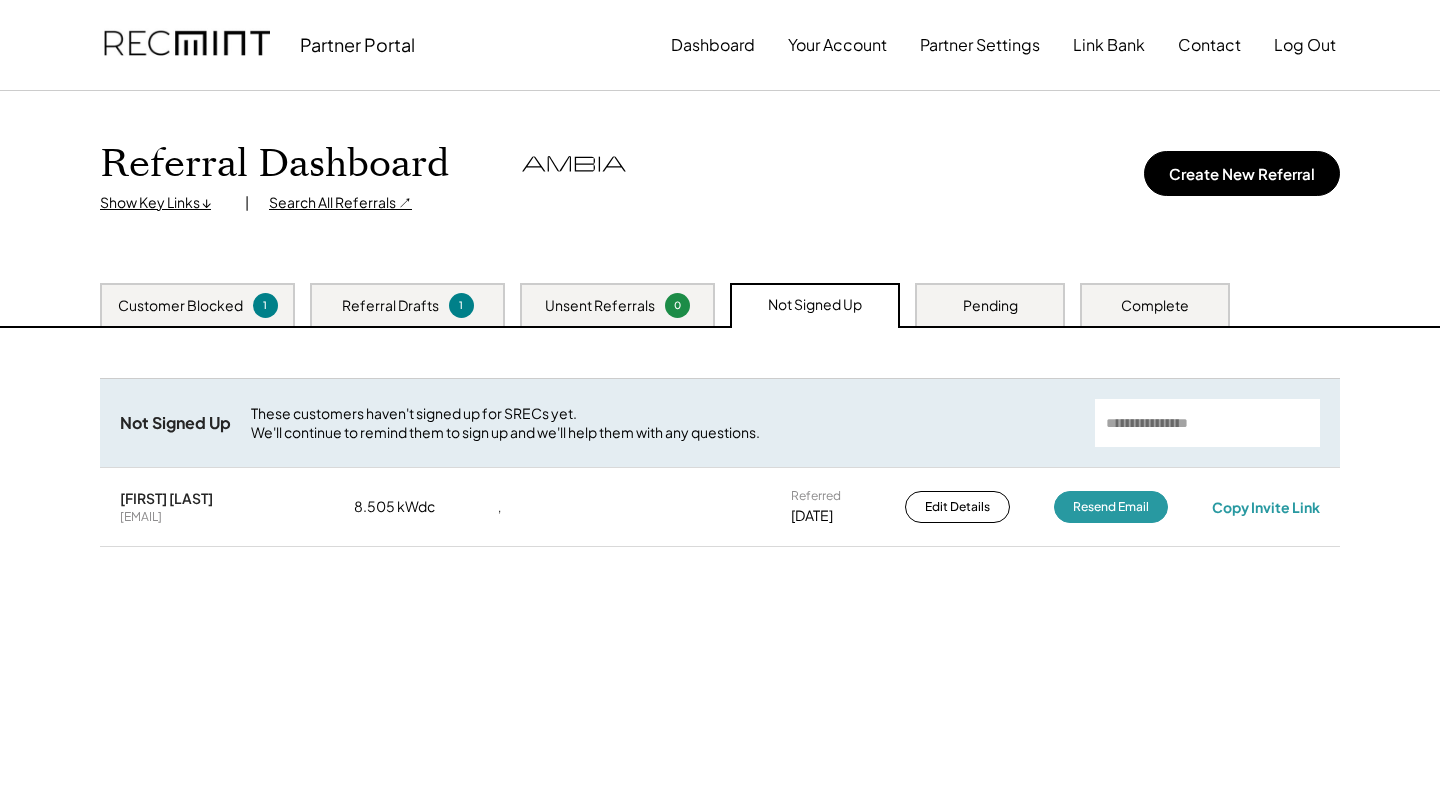 click on "Pending" at bounding box center [990, 304] 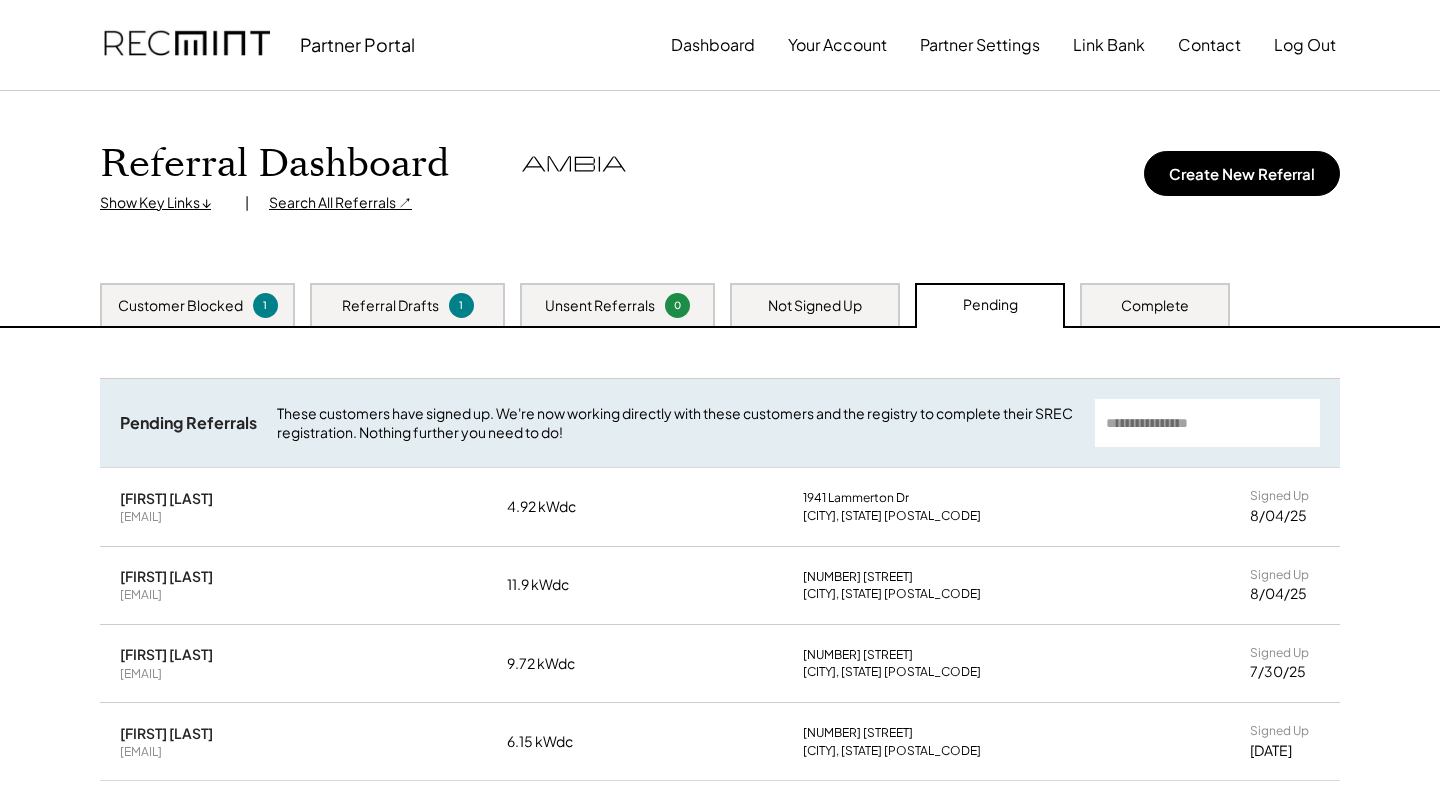click on "Not Signed Up" at bounding box center [815, 304] 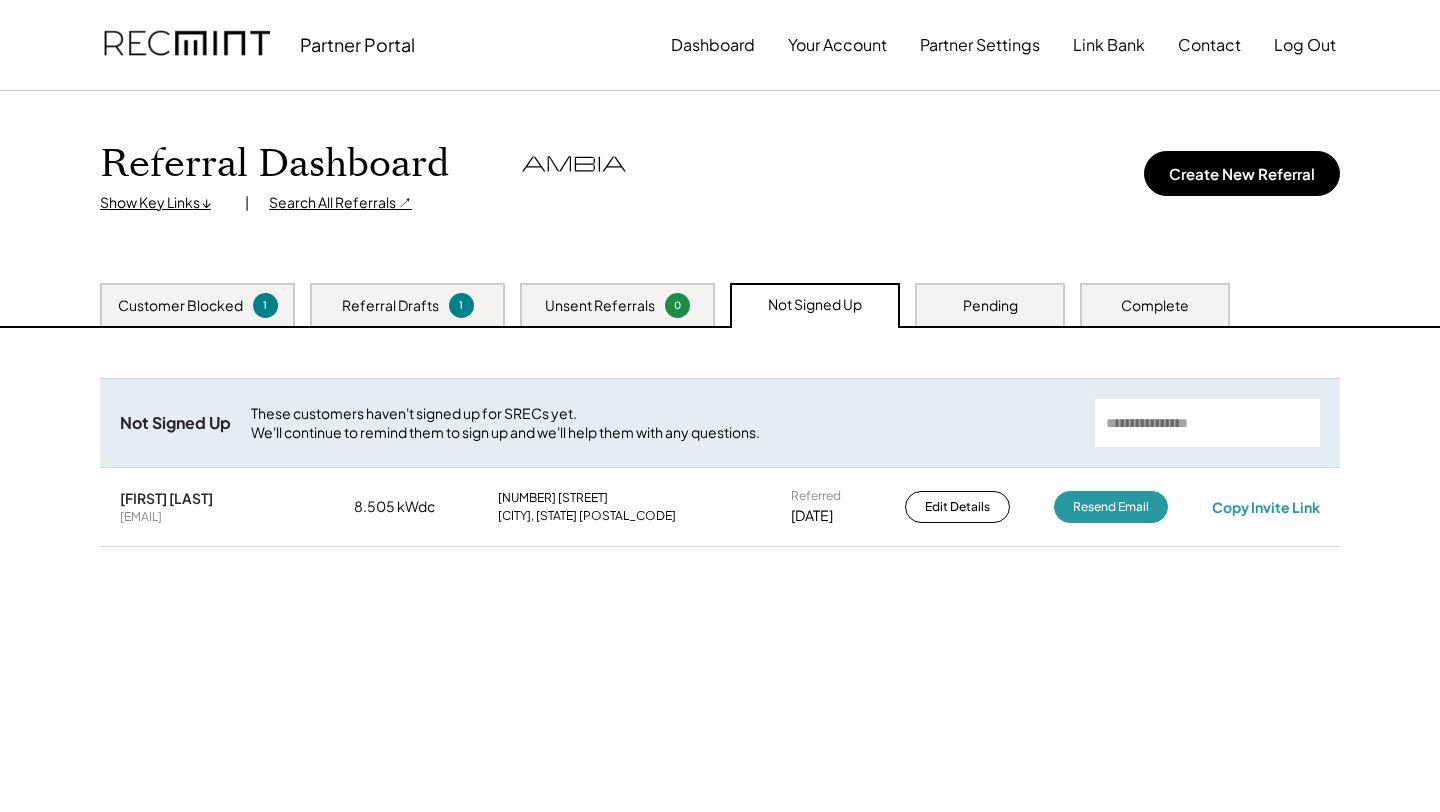 click on "Pending" at bounding box center (990, 304) 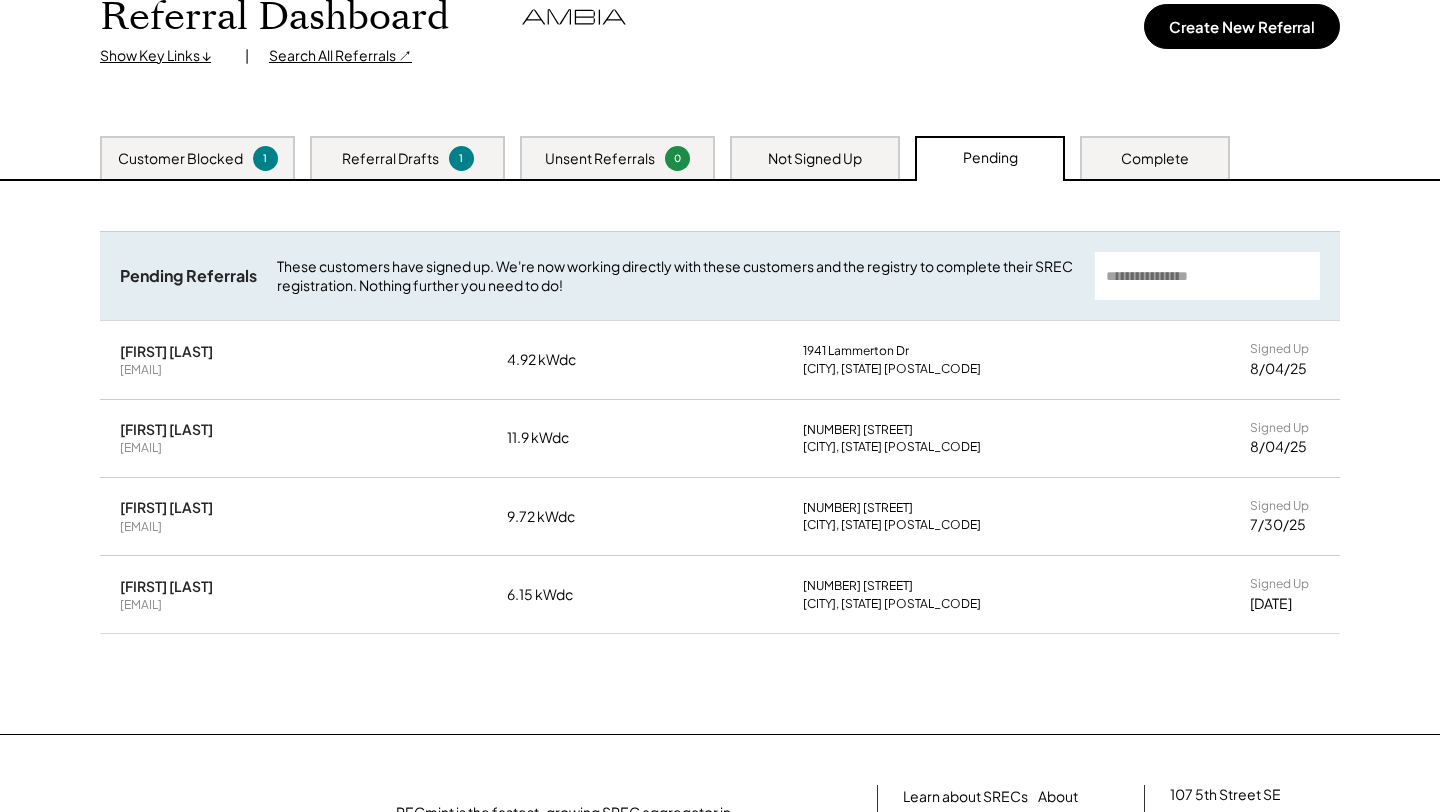 scroll, scrollTop: 148, scrollLeft: 0, axis: vertical 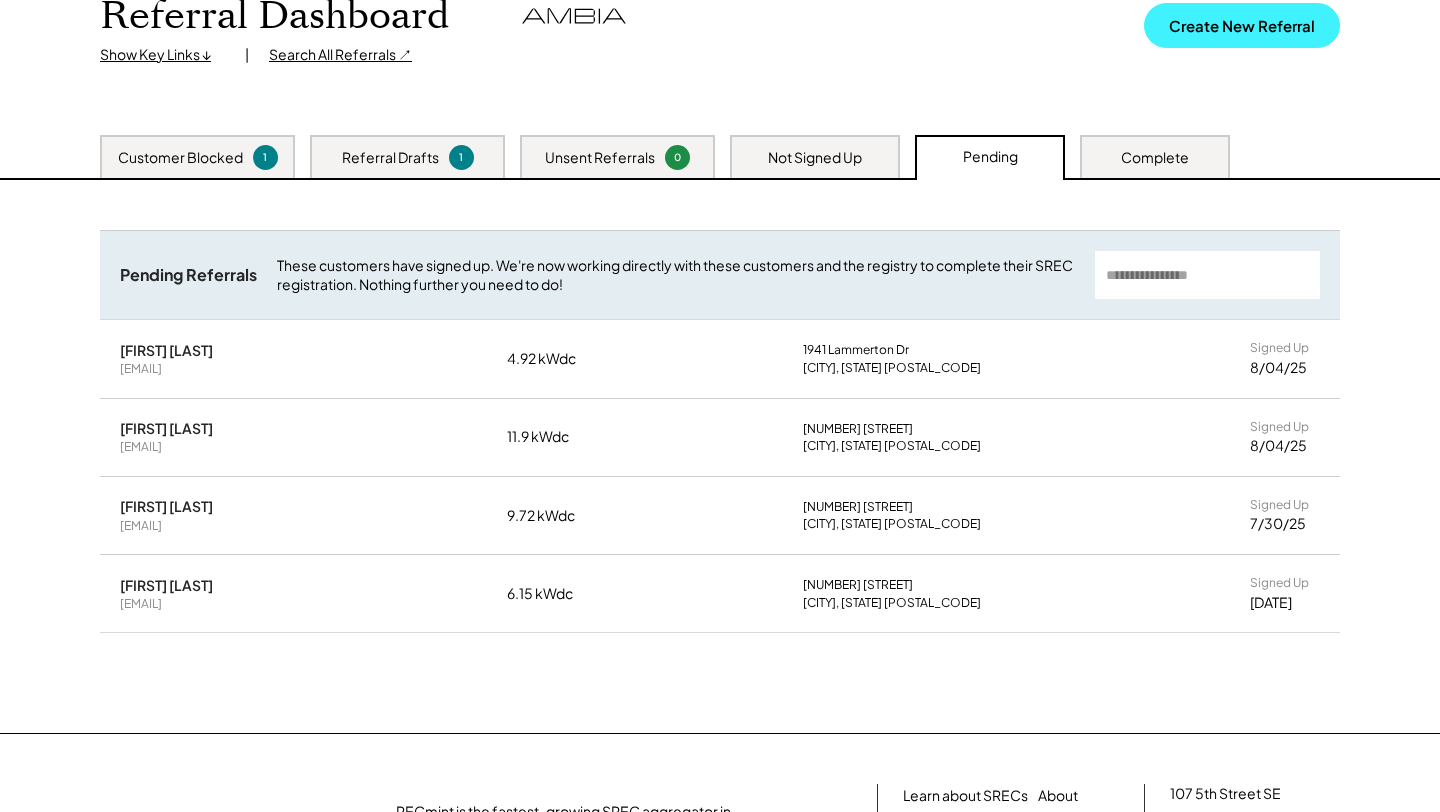 click on "Create New Referral" at bounding box center [1242, 25] 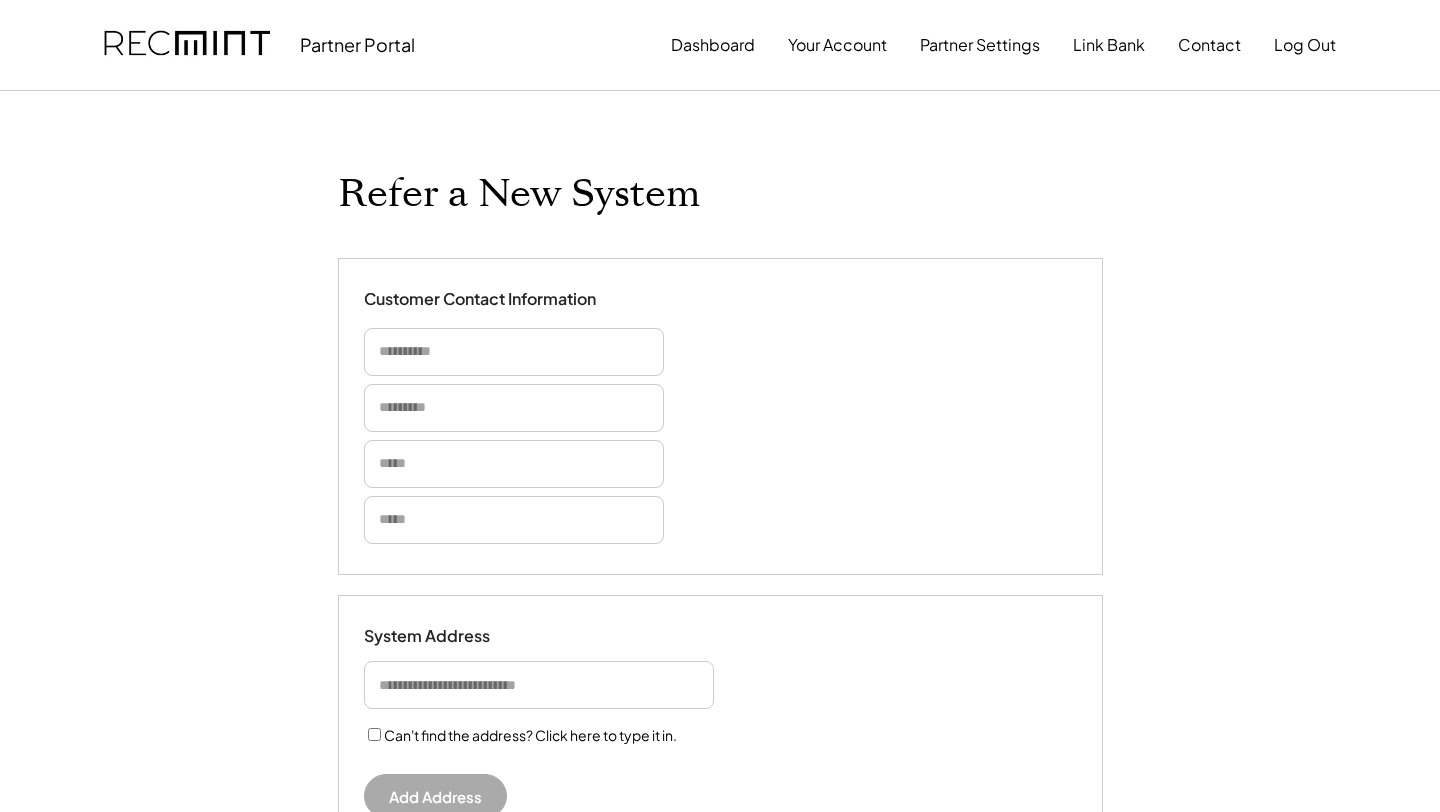 select on "**********" 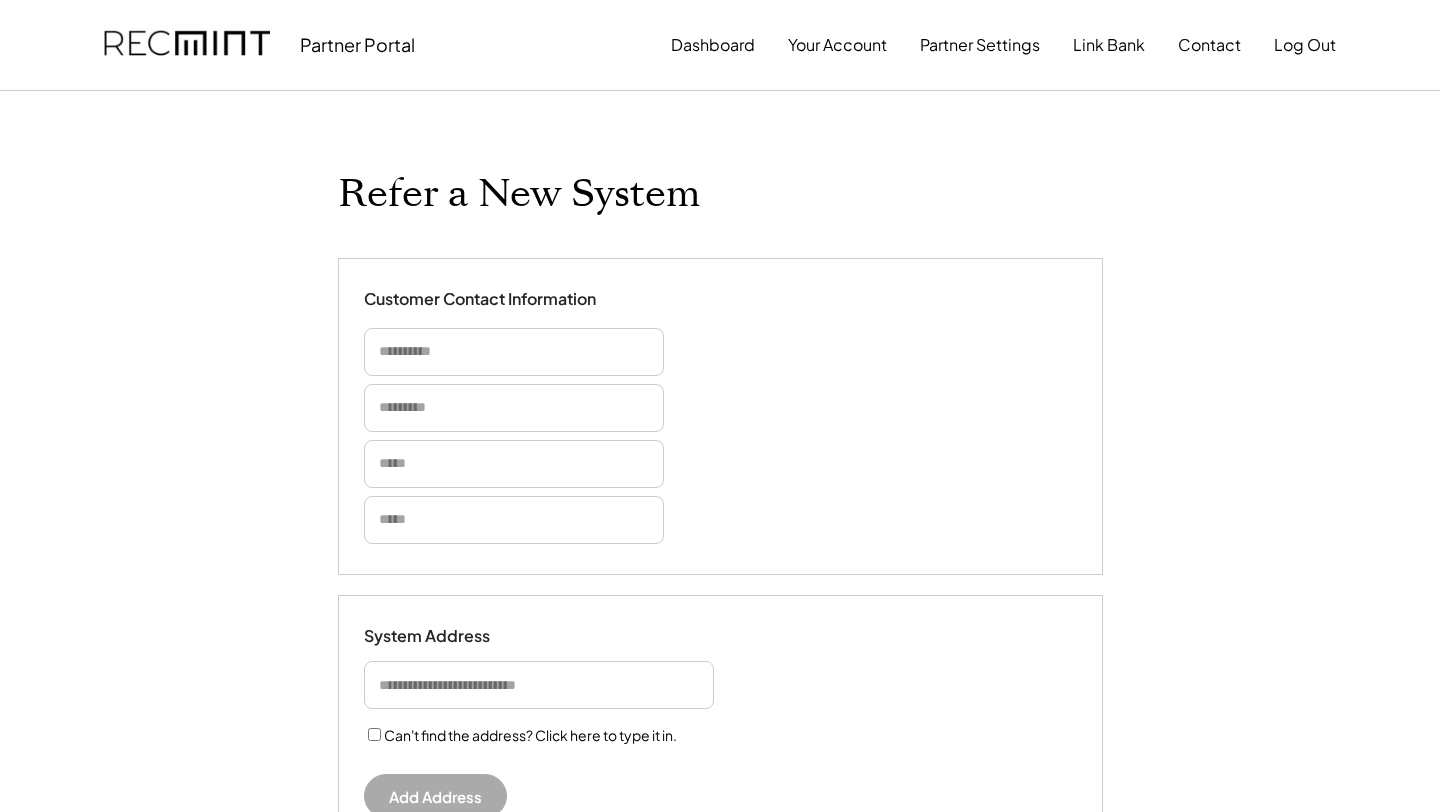 click at bounding box center [514, 352] 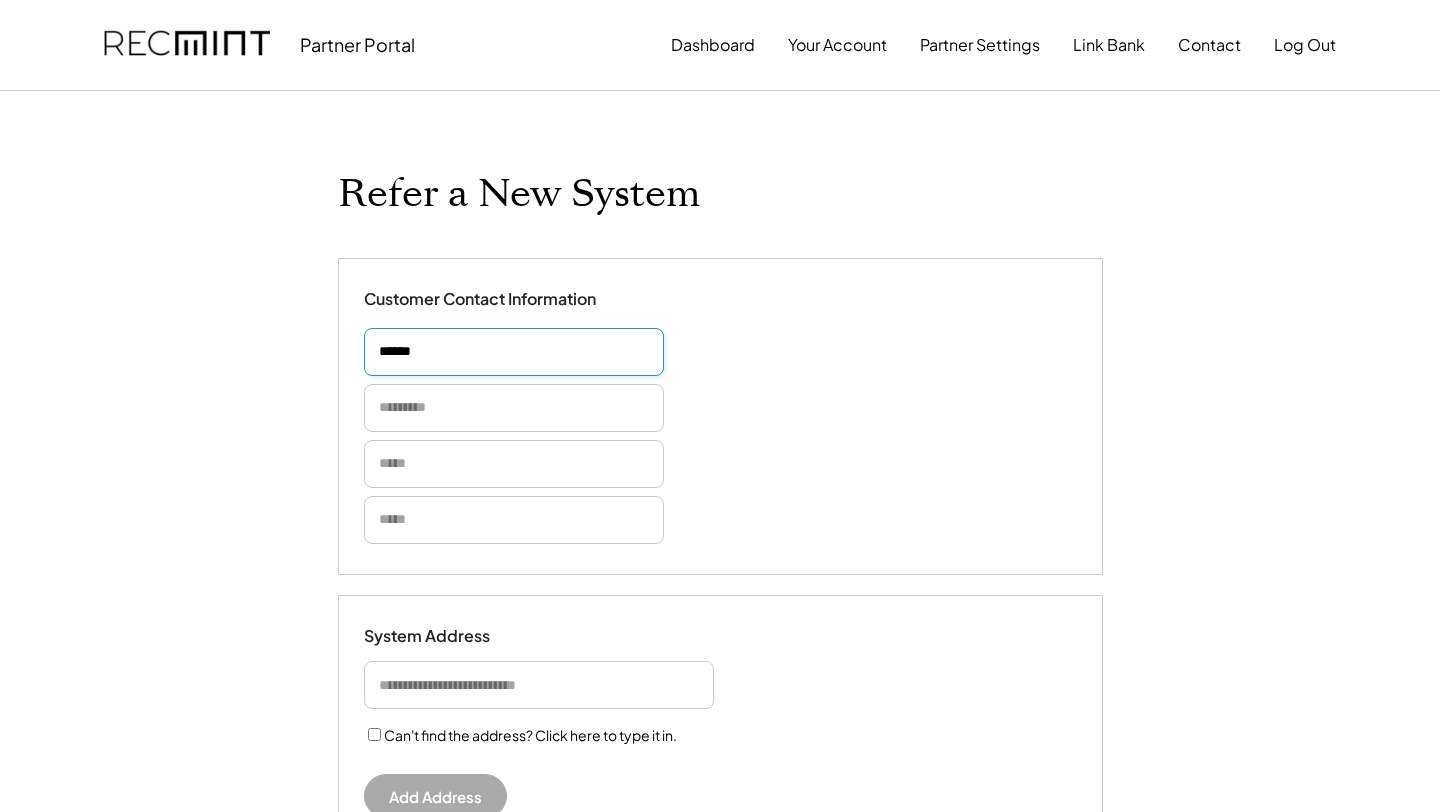type on "******" 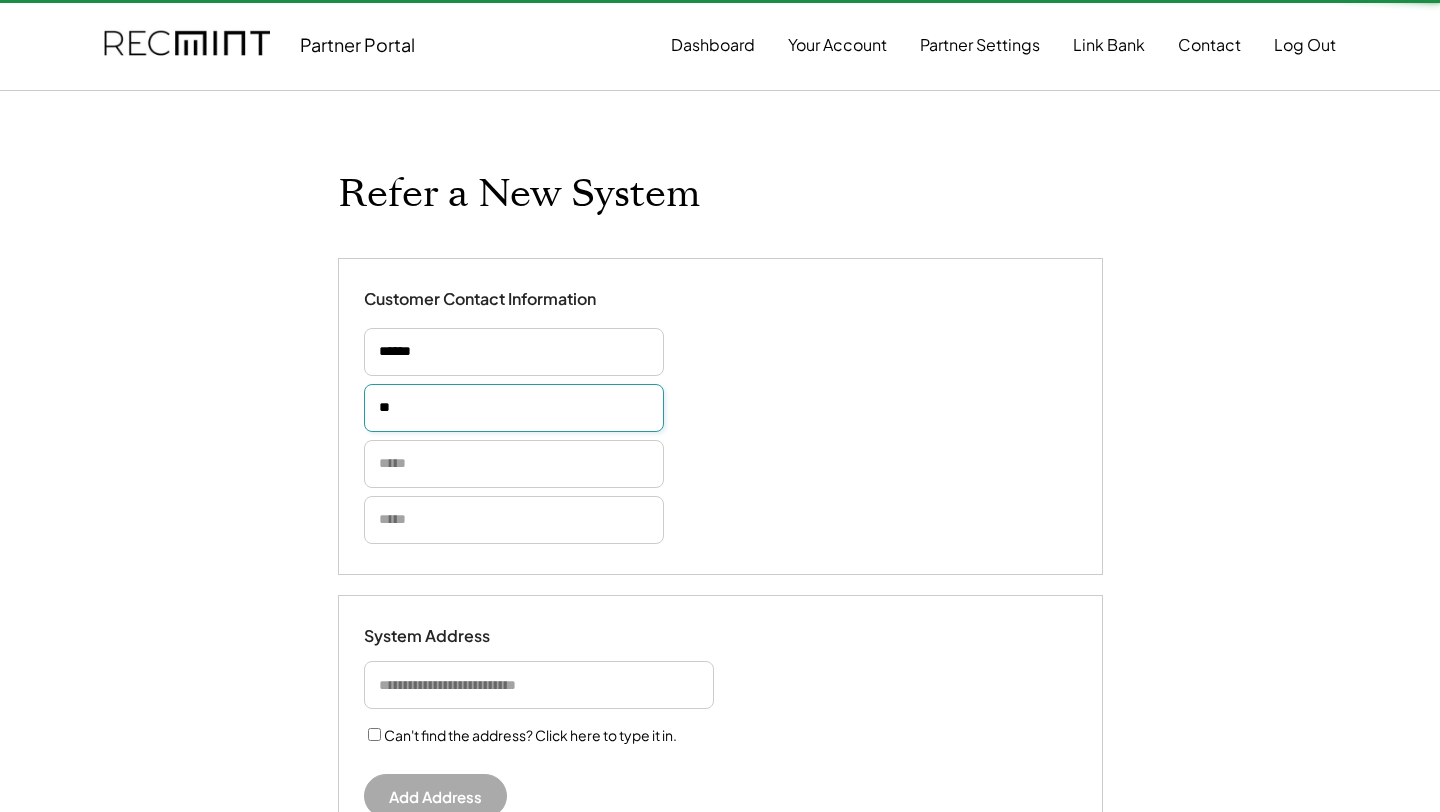 type on "***" 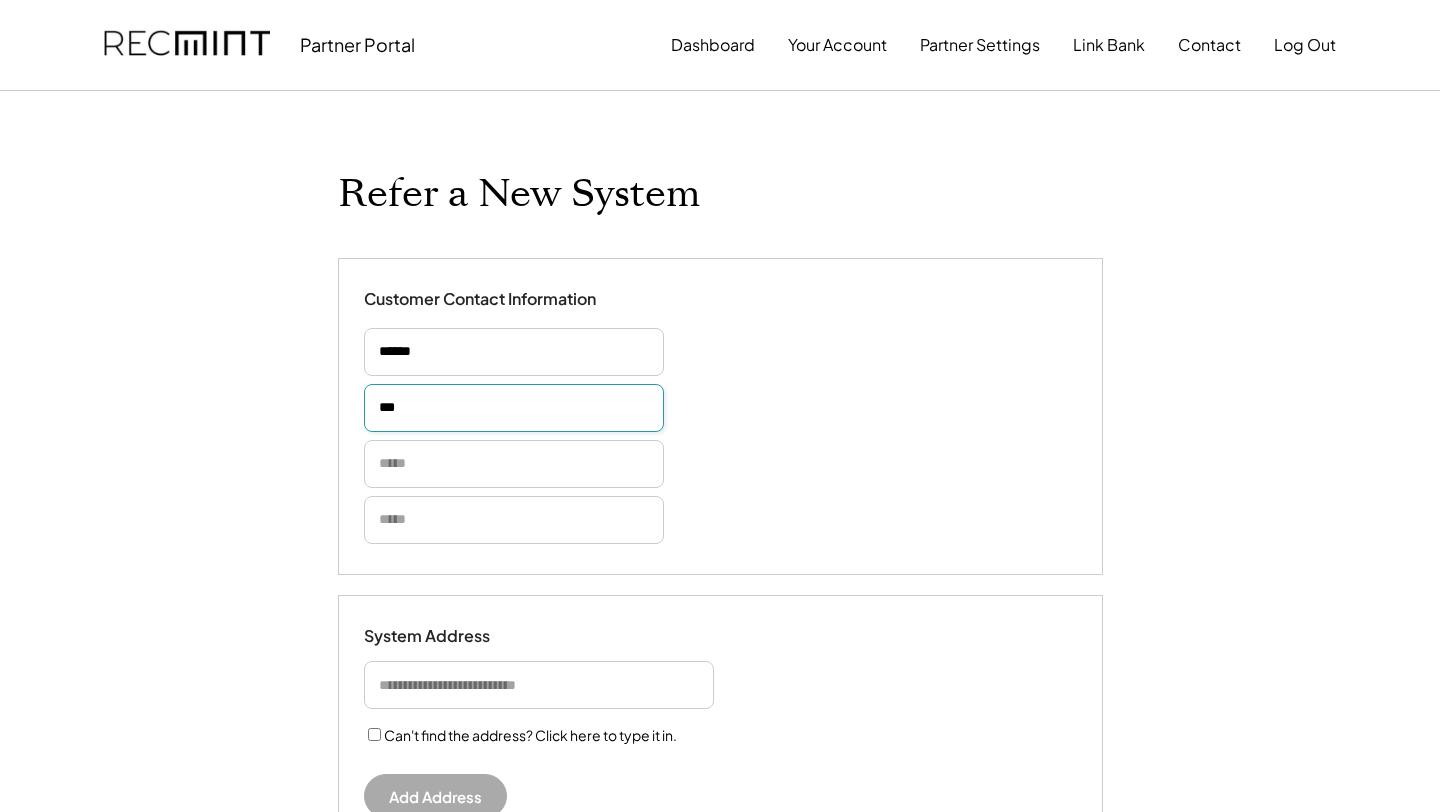 type 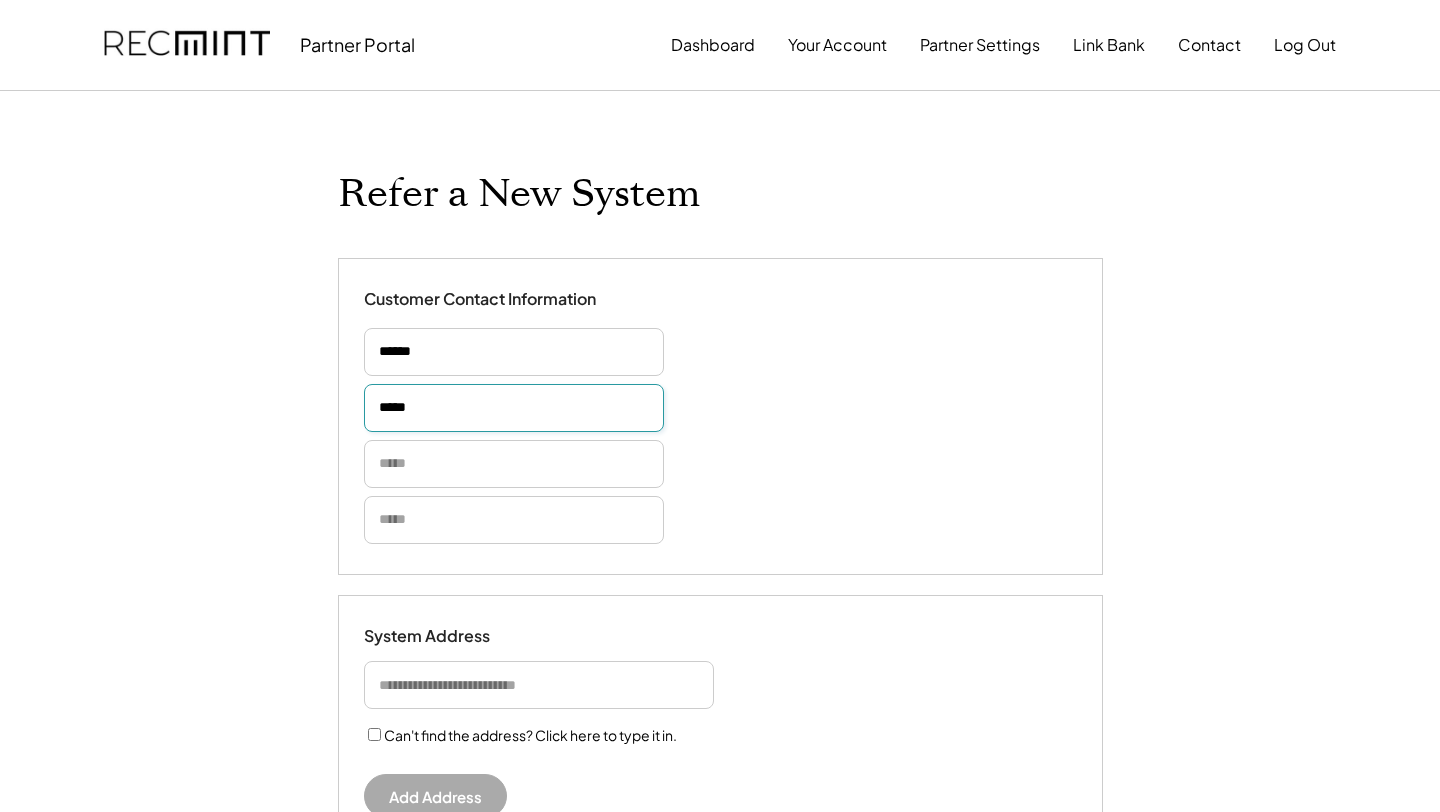 type on "*****" 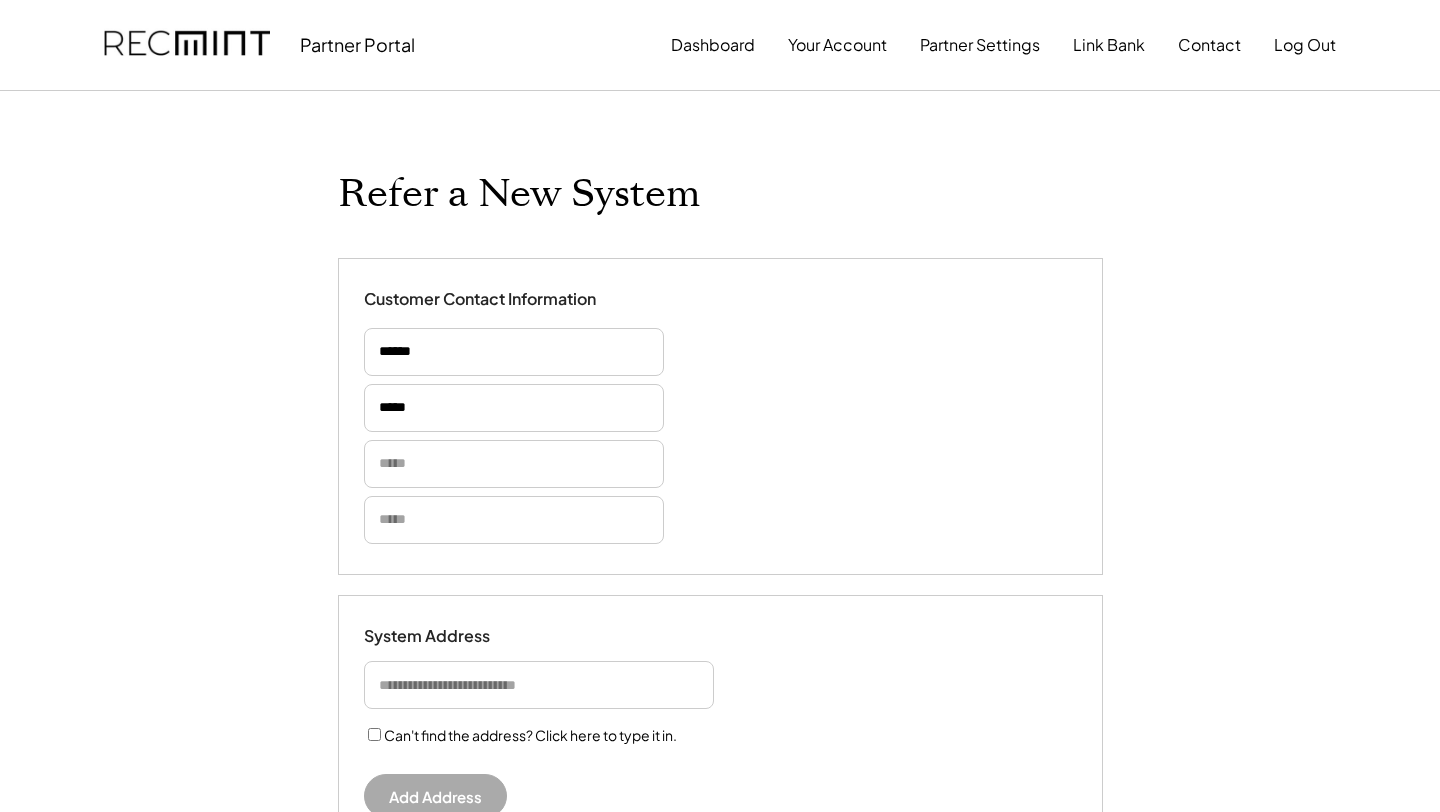 click at bounding box center [514, 520] 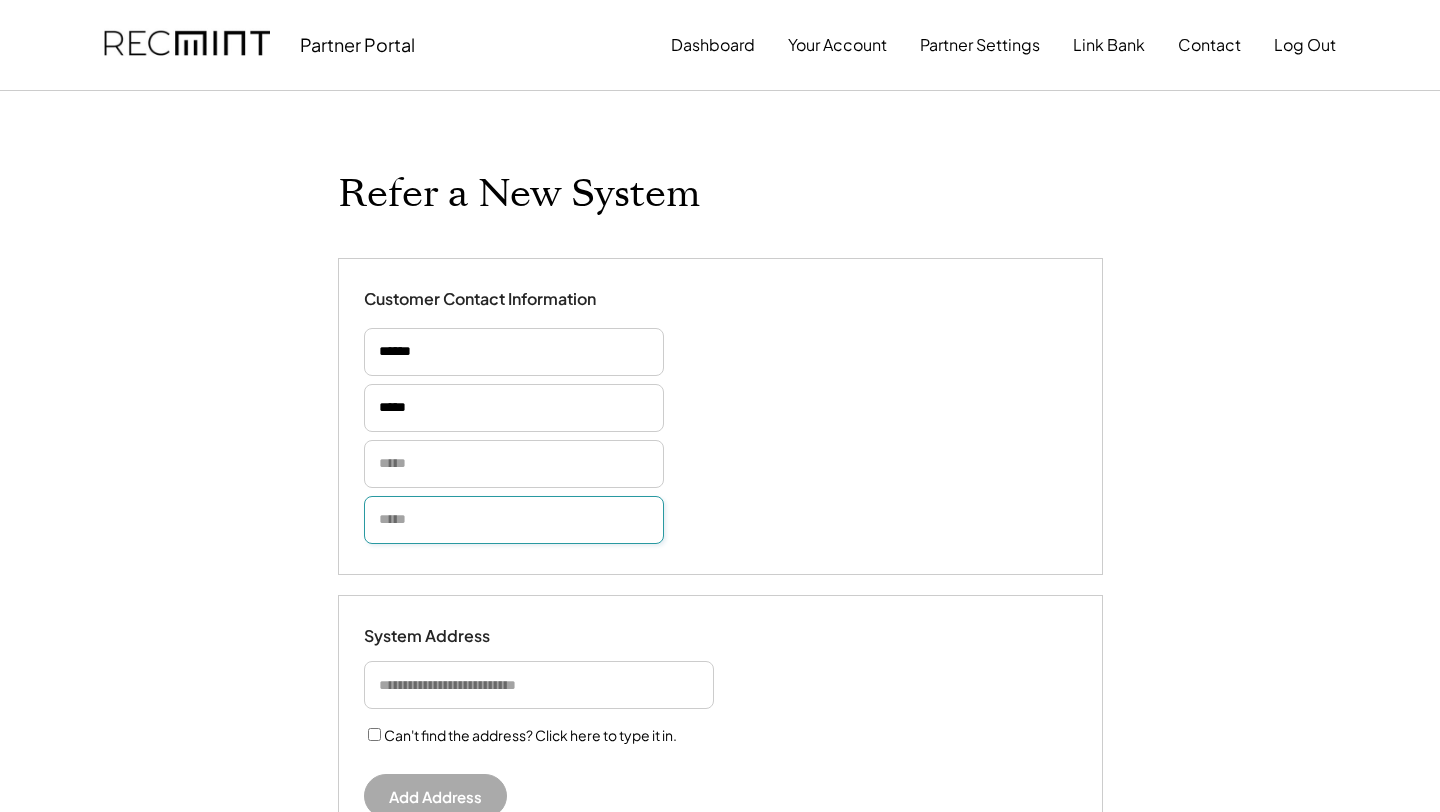 paste on "**********" 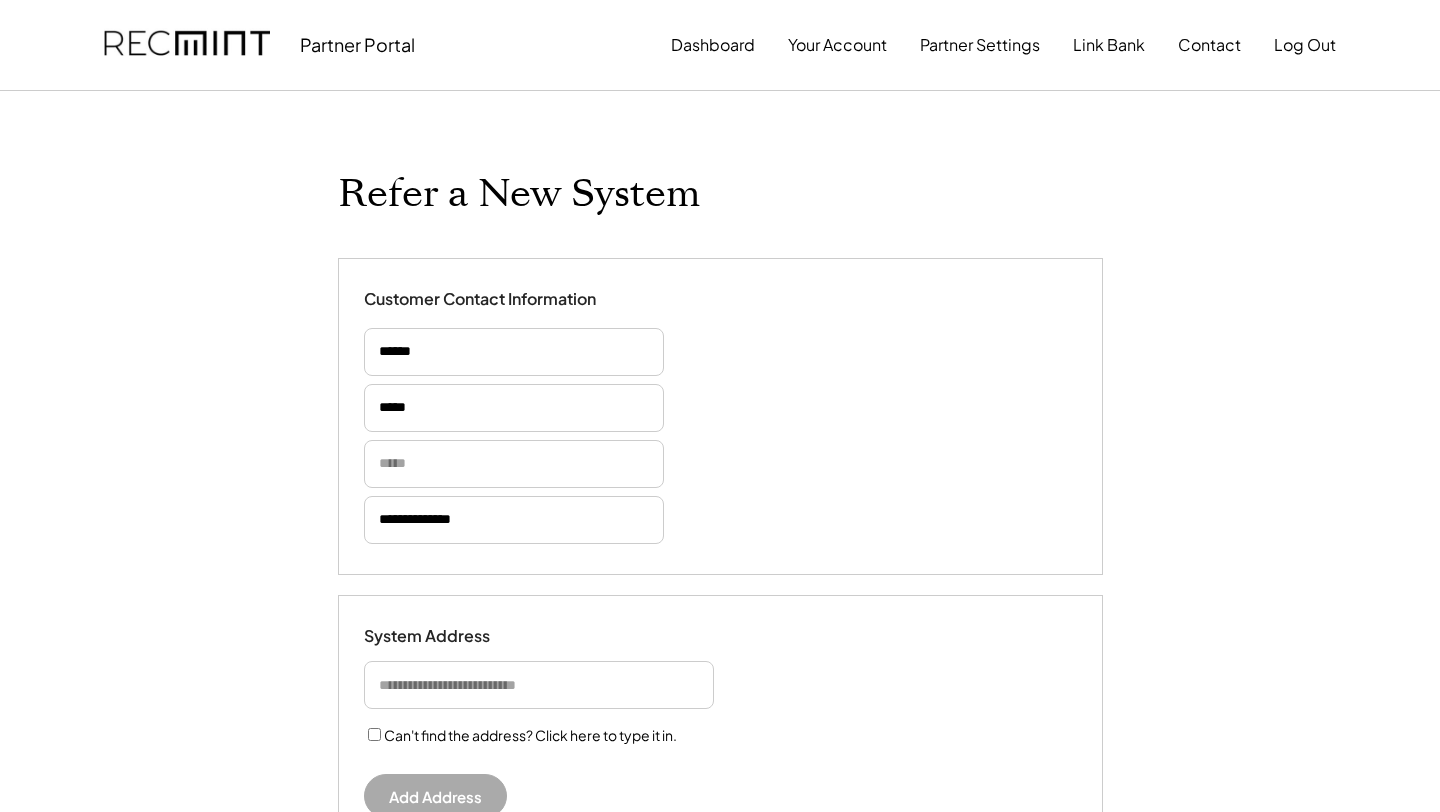 type 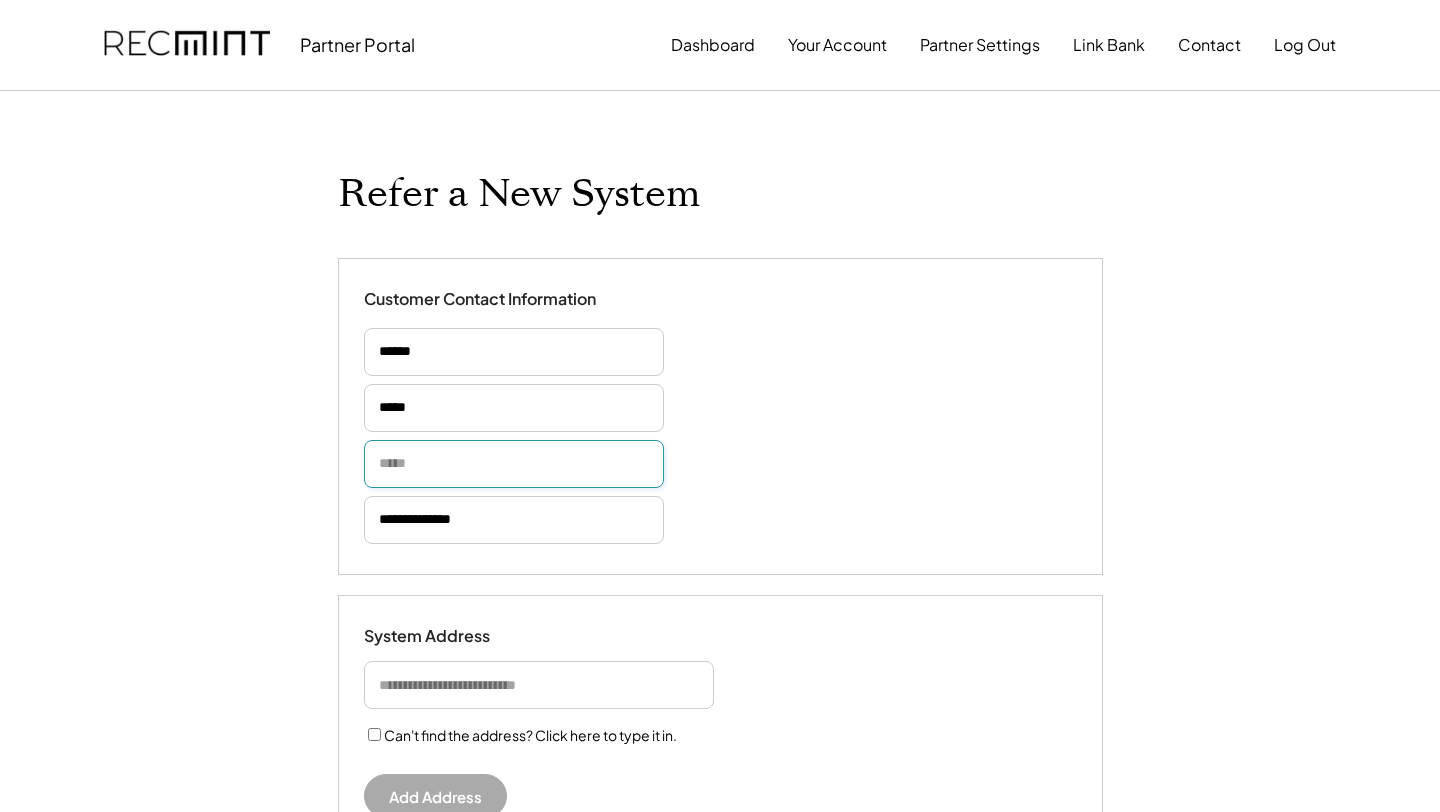 click at bounding box center (514, 464) 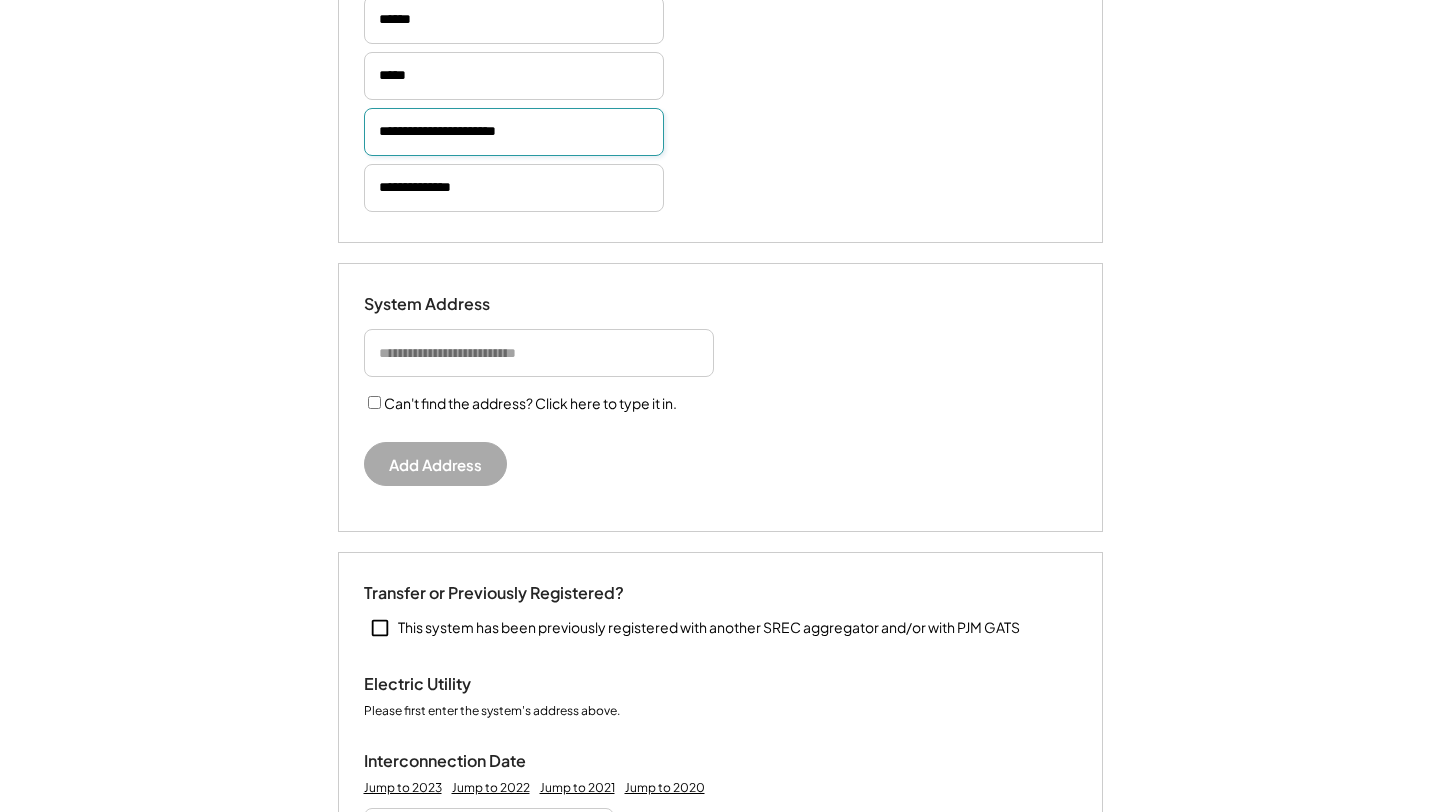 scroll, scrollTop: 361, scrollLeft: 0, axis: vertical 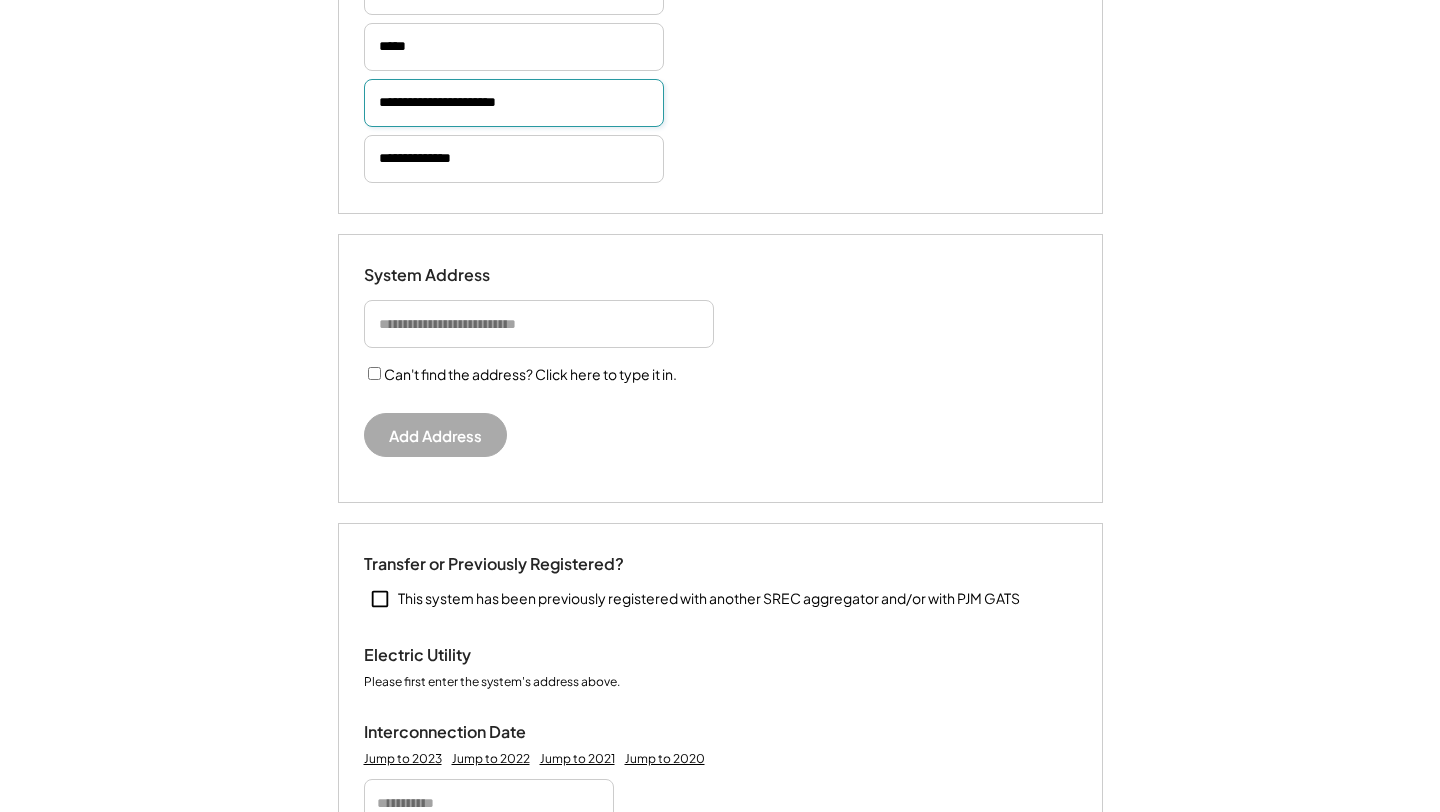 type on "**********" 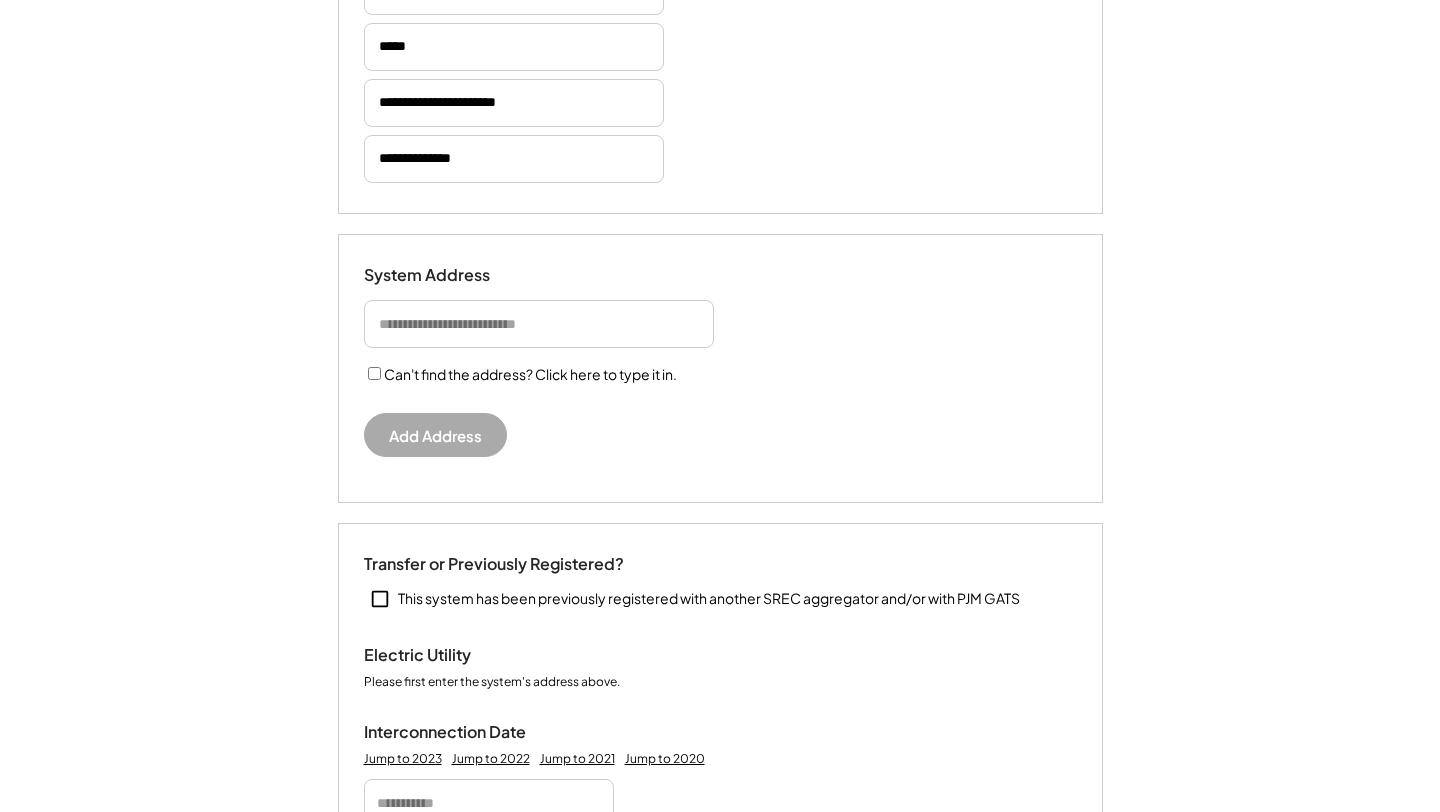 type 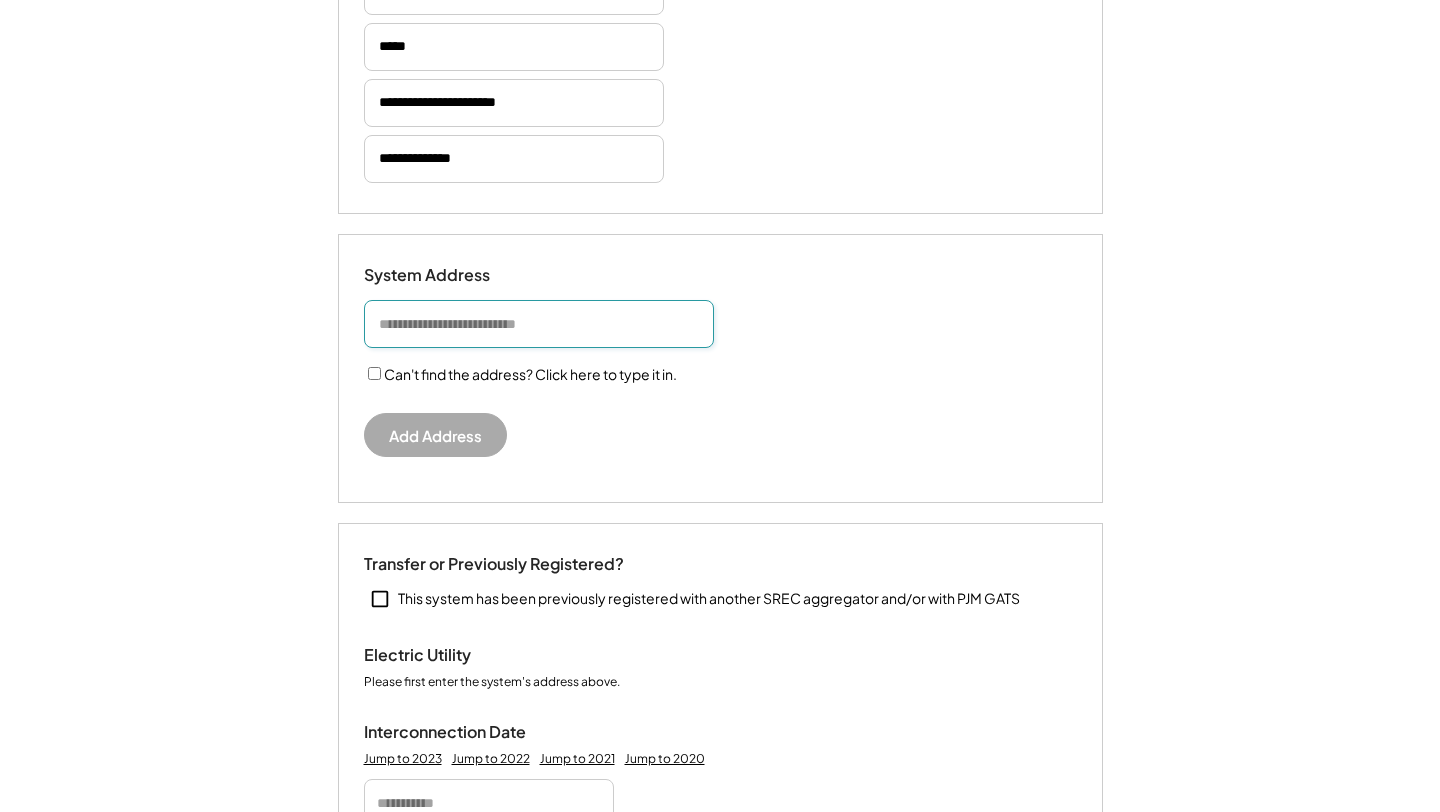 paste on "**********" 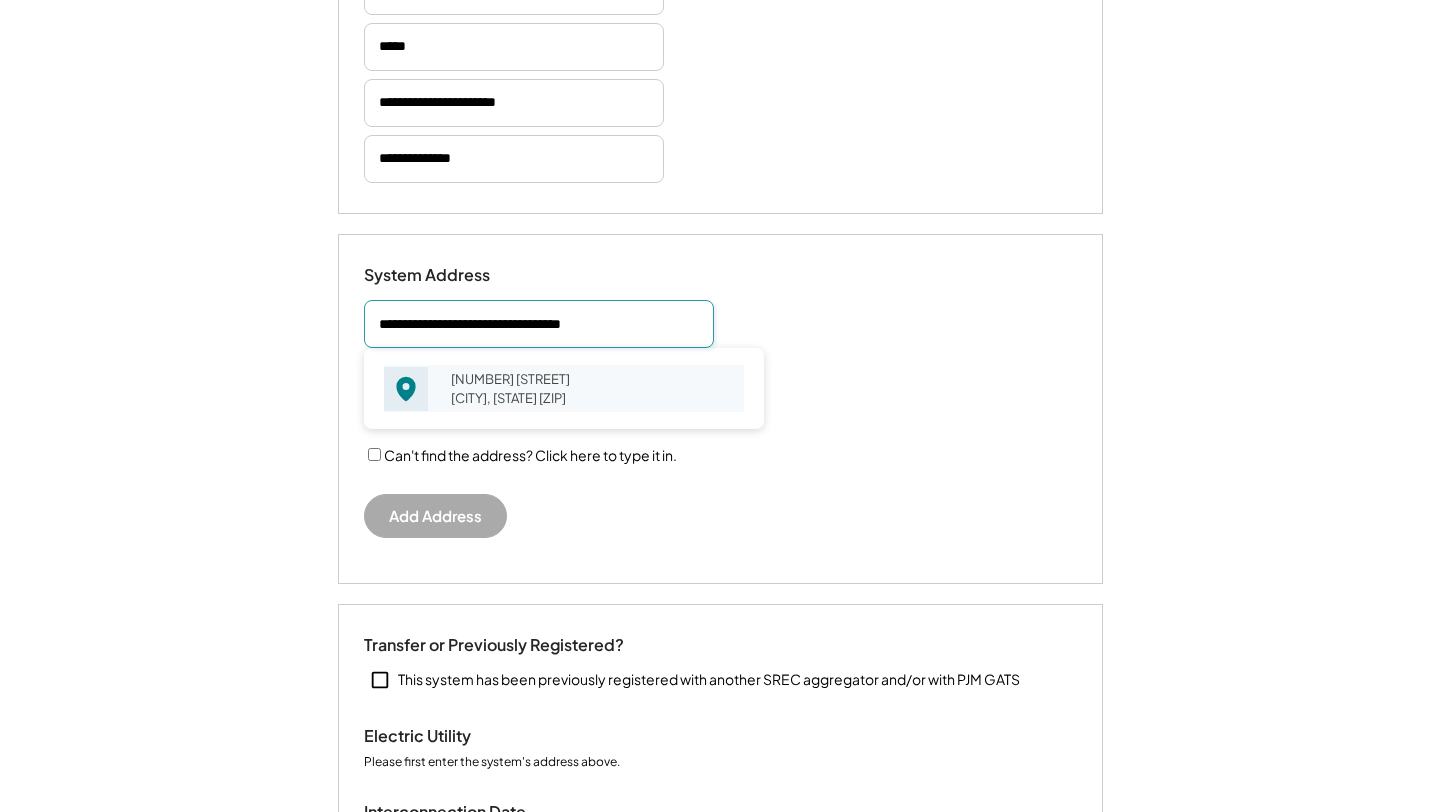 click on "1232 Juniata St
Pittsburgh, PA 15233" at bounding box center (591, 388) 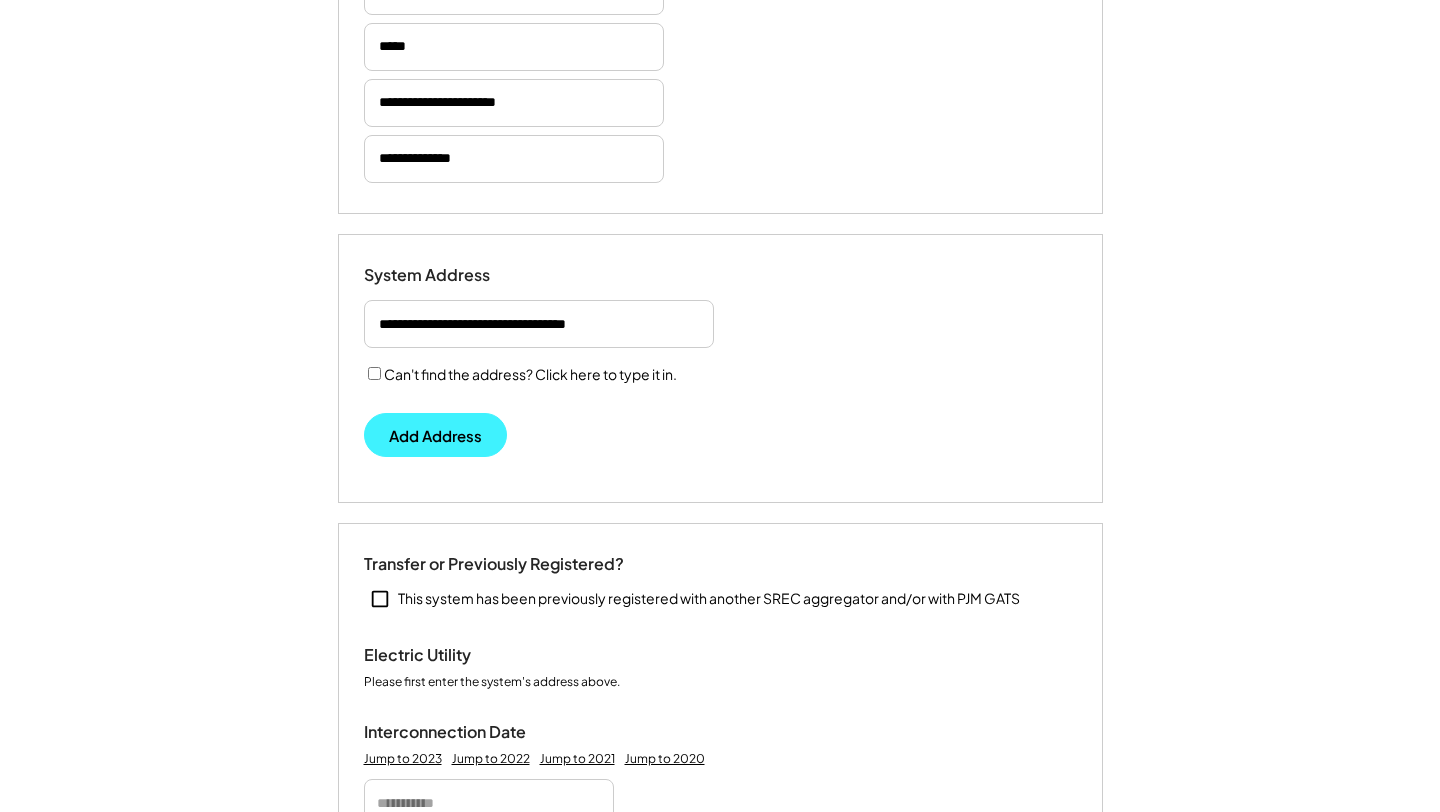 click on "Add Address" at bounding box center (435, 435) 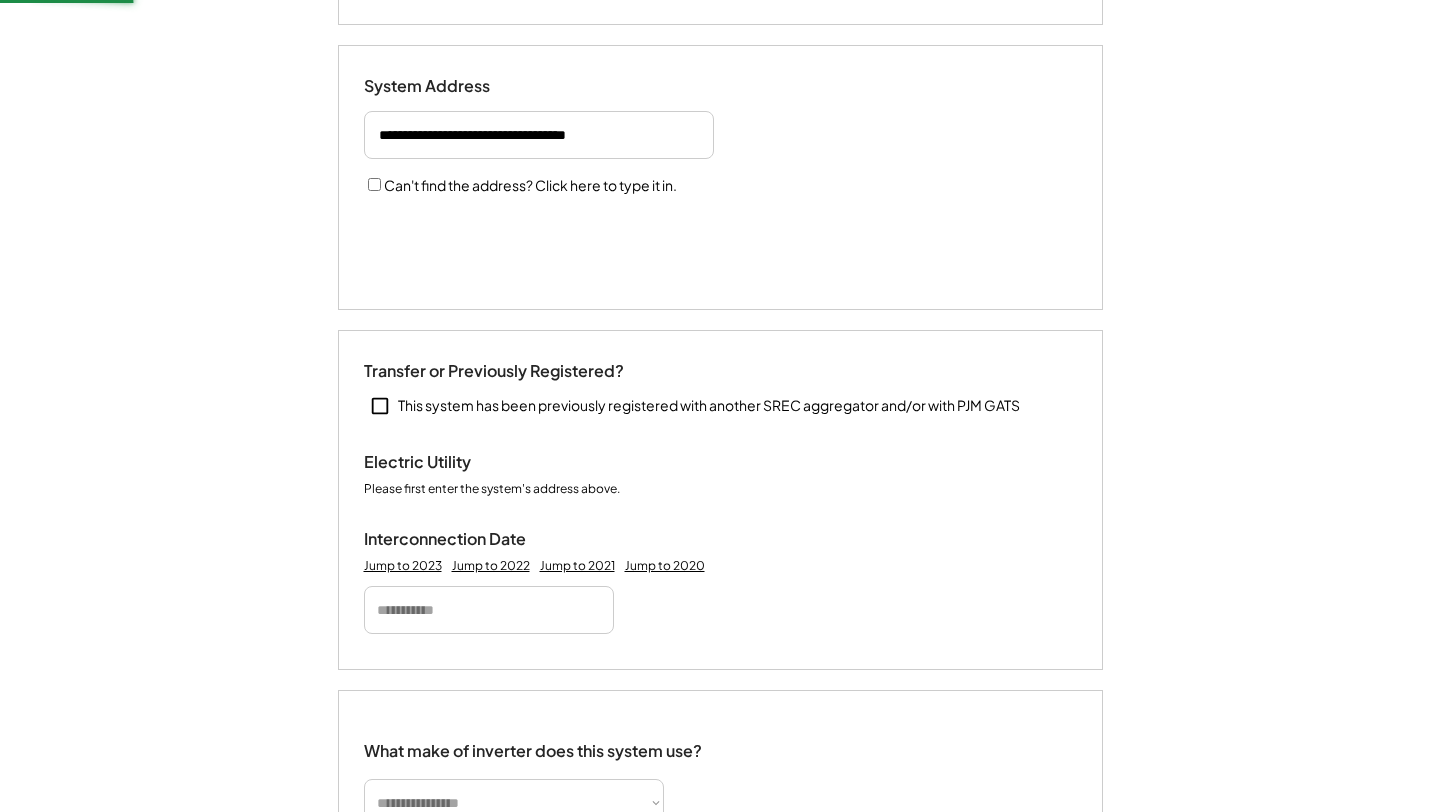scroll, scrollTop: 549, scrollLeft: 0, axis: vertical 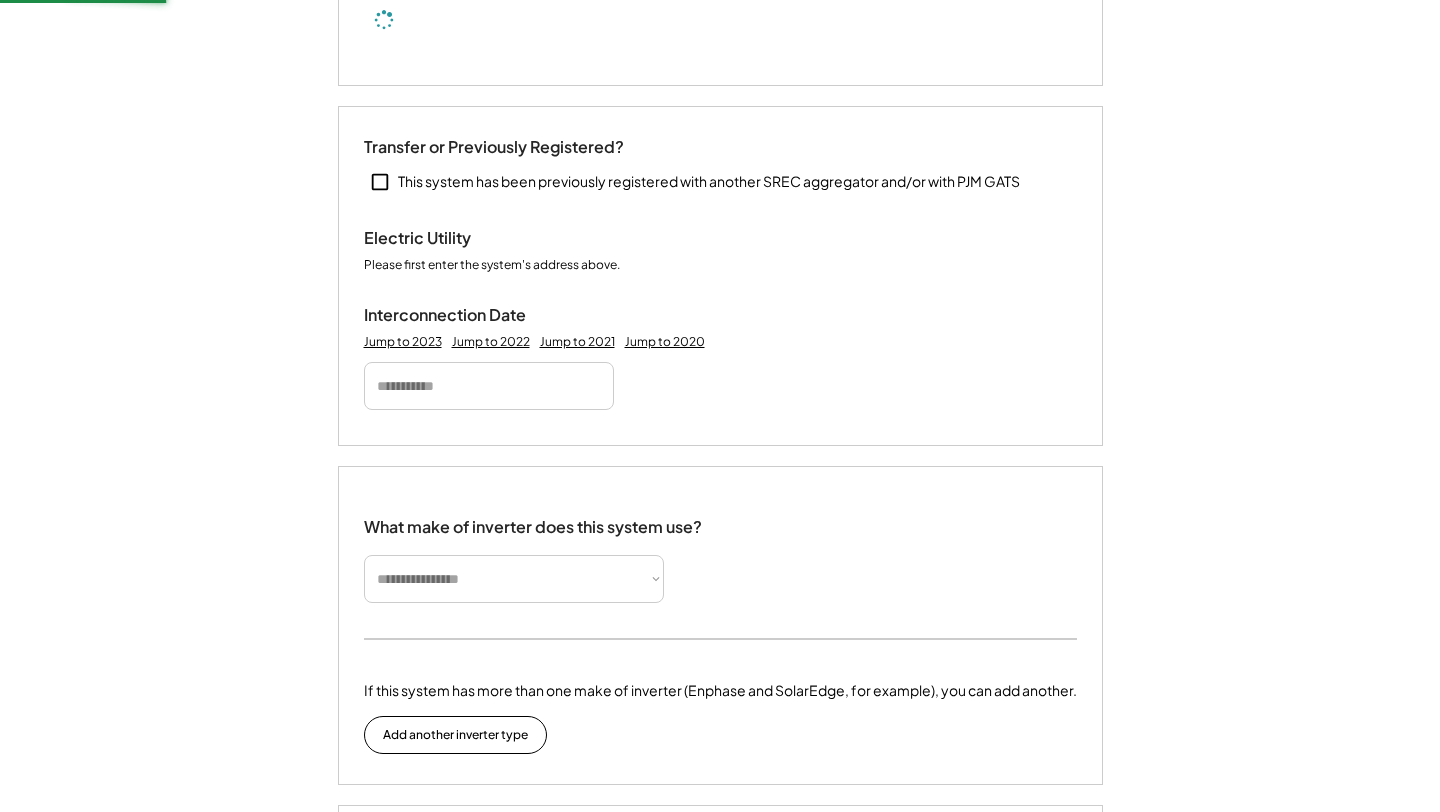 type 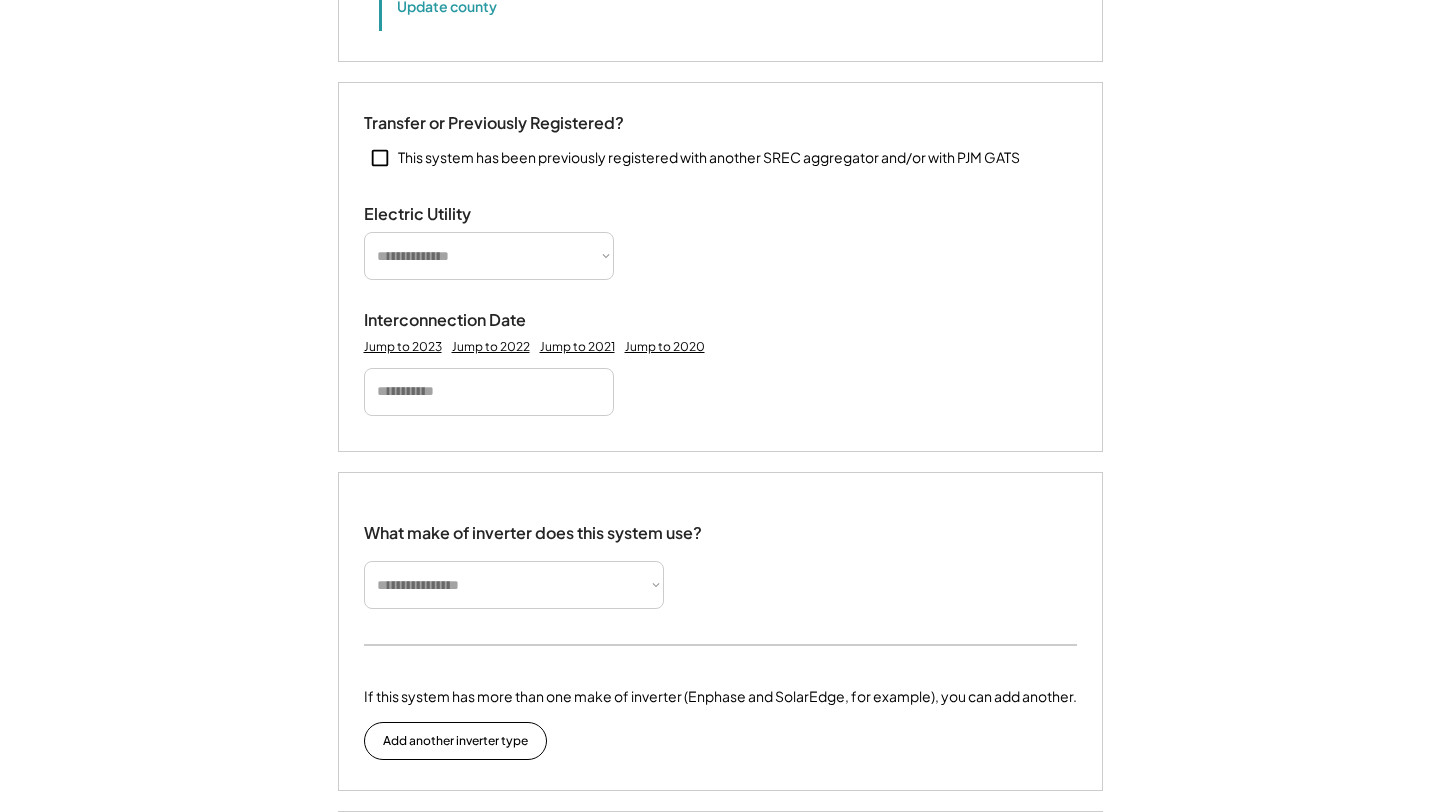 scroll, scrollTop: 754, scrollLeft: 0, axis: vertical 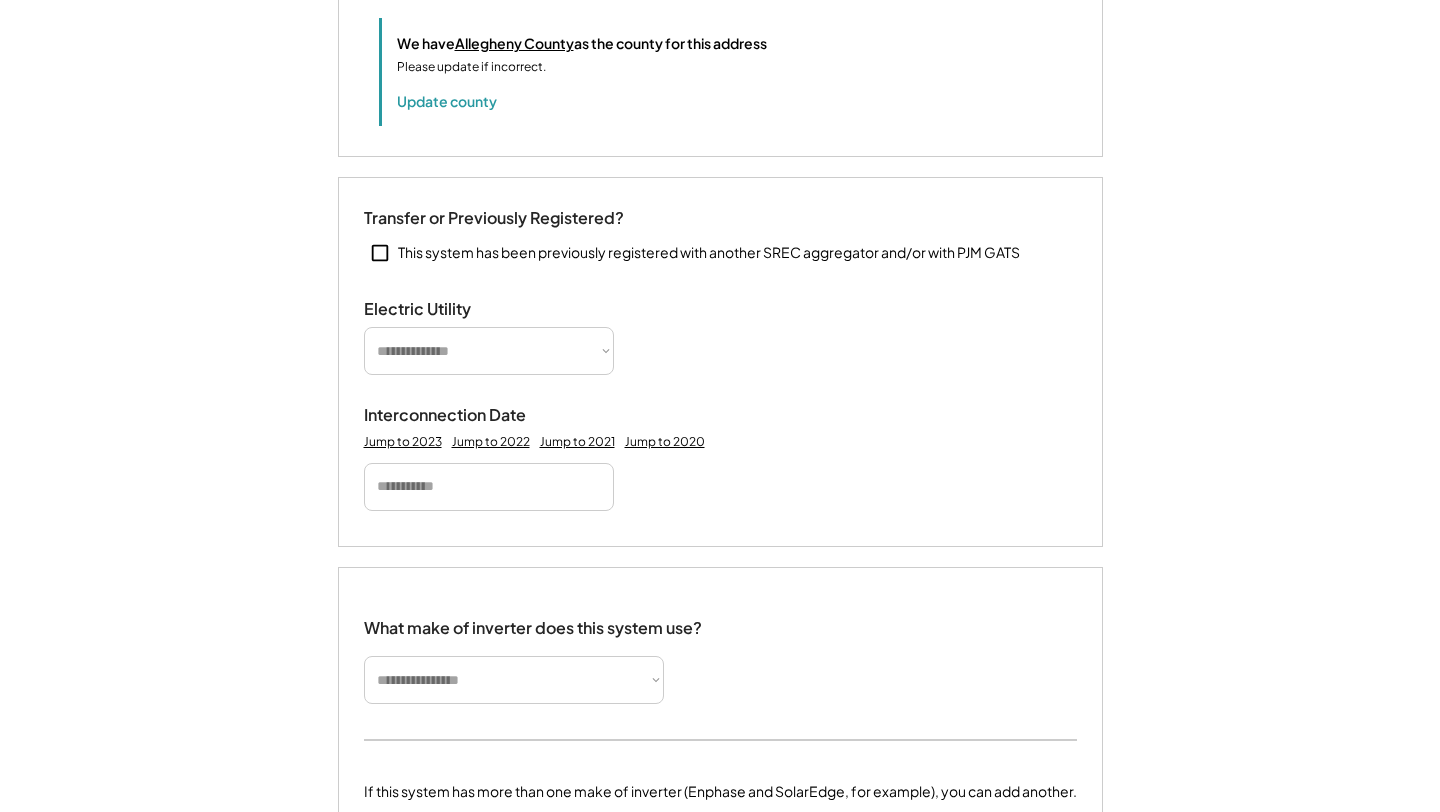 click on "**********" at bounding box center (720, 362) 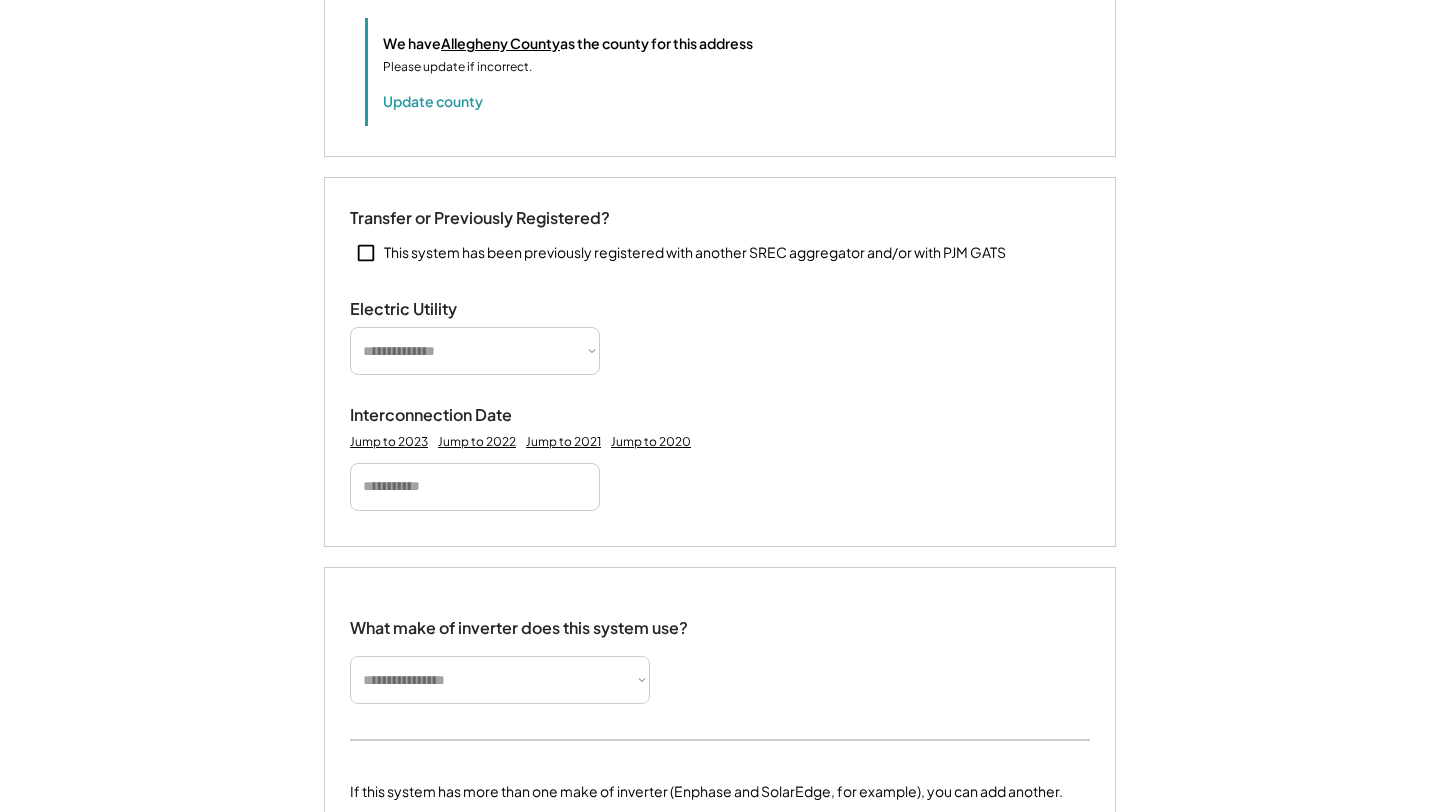 click on "**********" at bounding box center (475, 351) 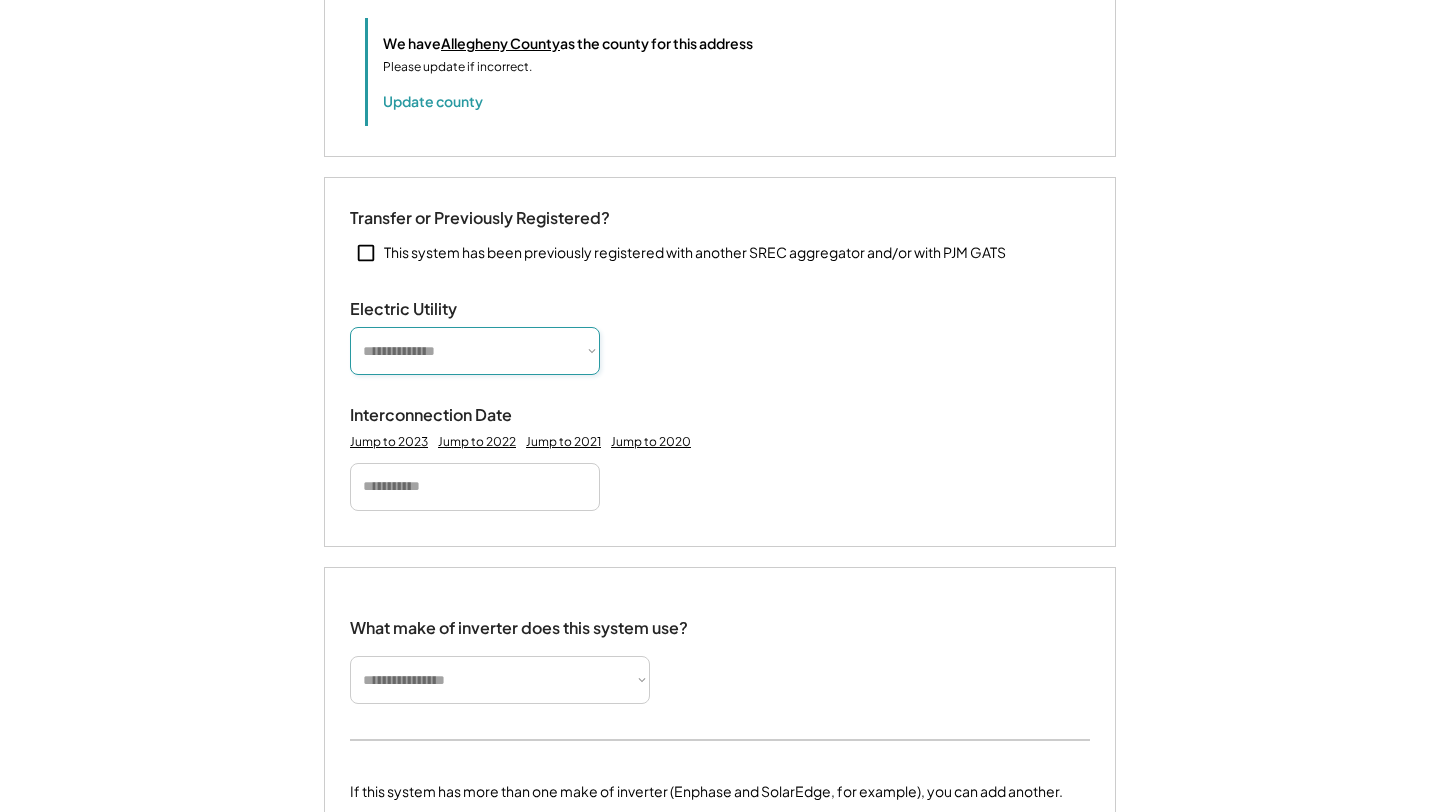 click on "**********" at bounding box center [475, 351] 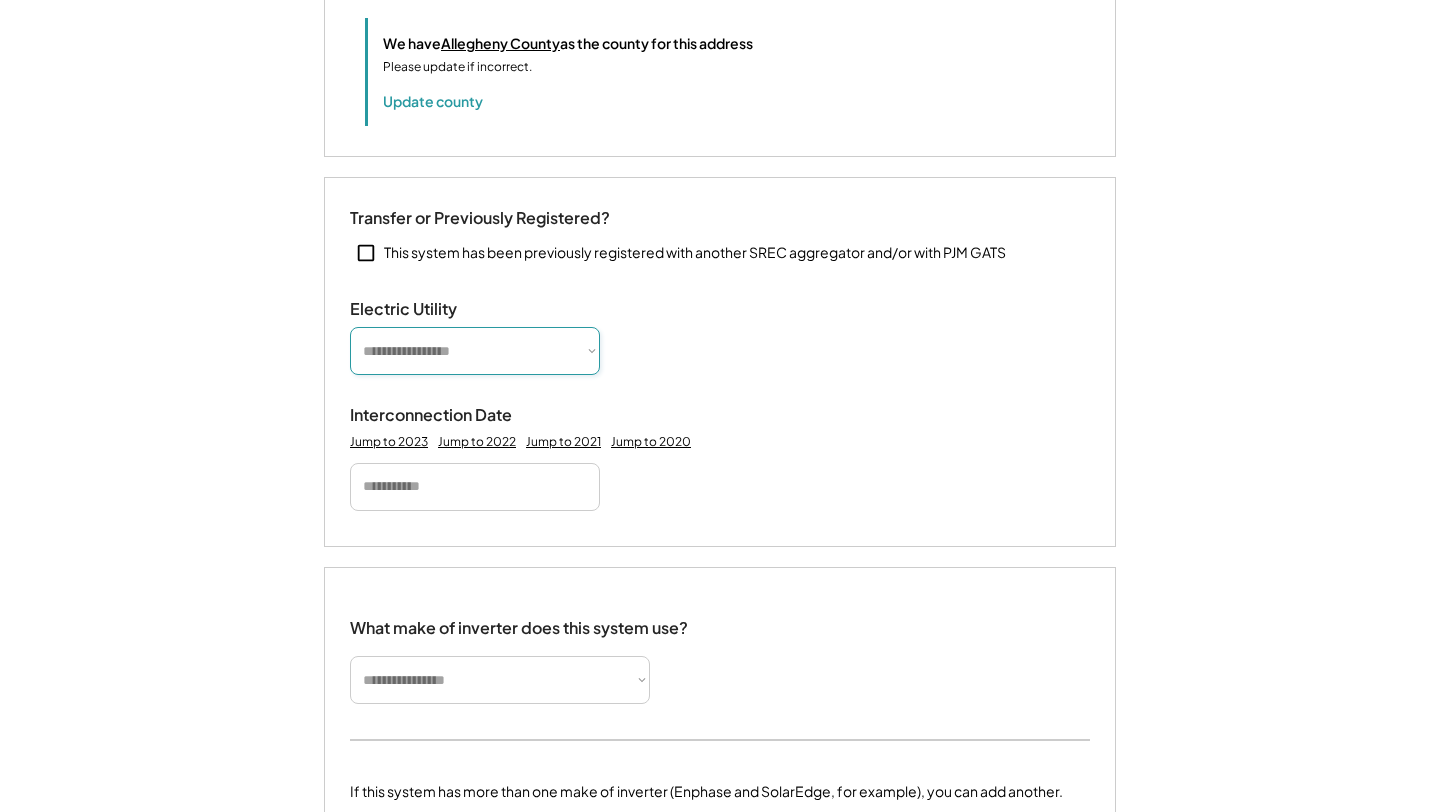 type 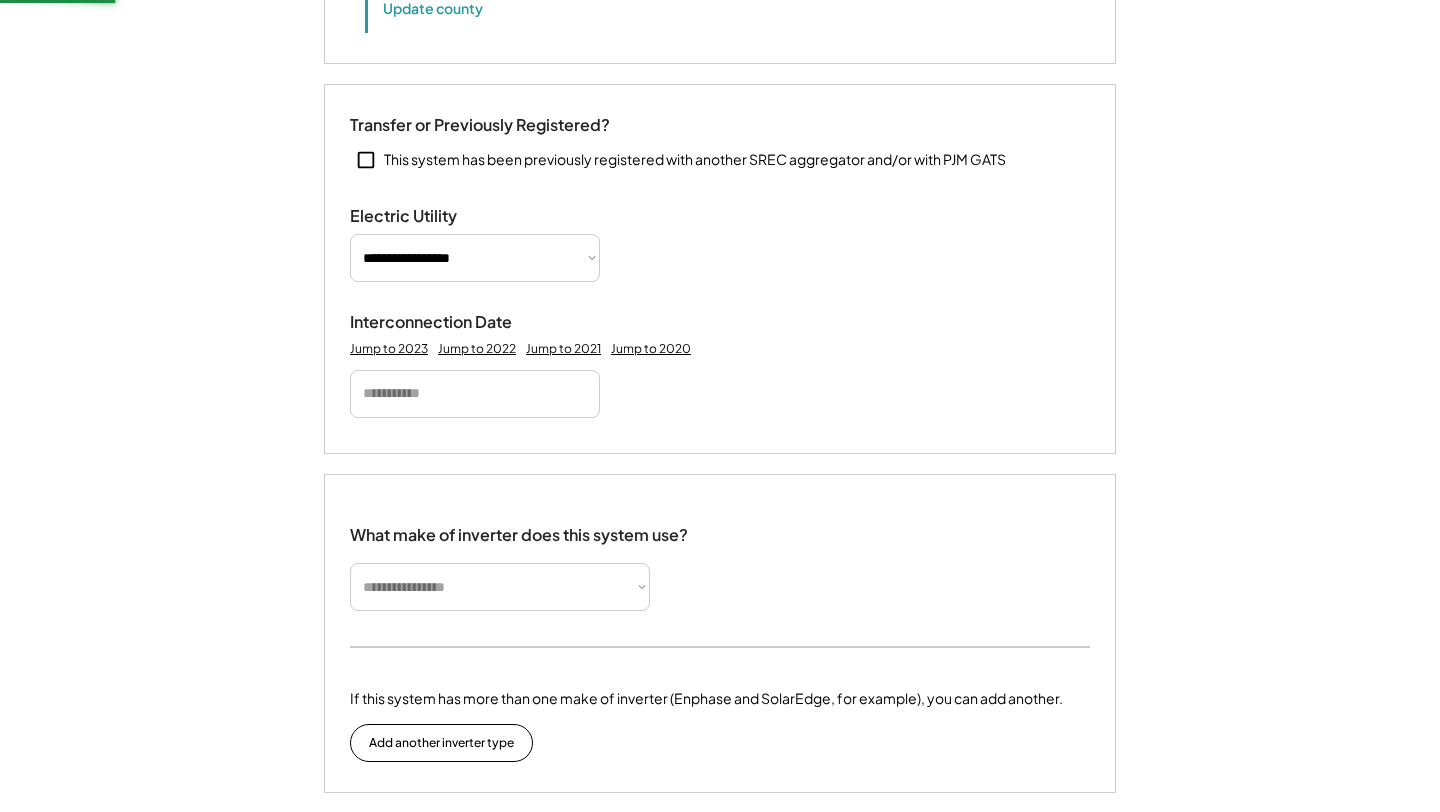 scroll, scrollTop: 876, scrollLeft: 0, axis: vertical 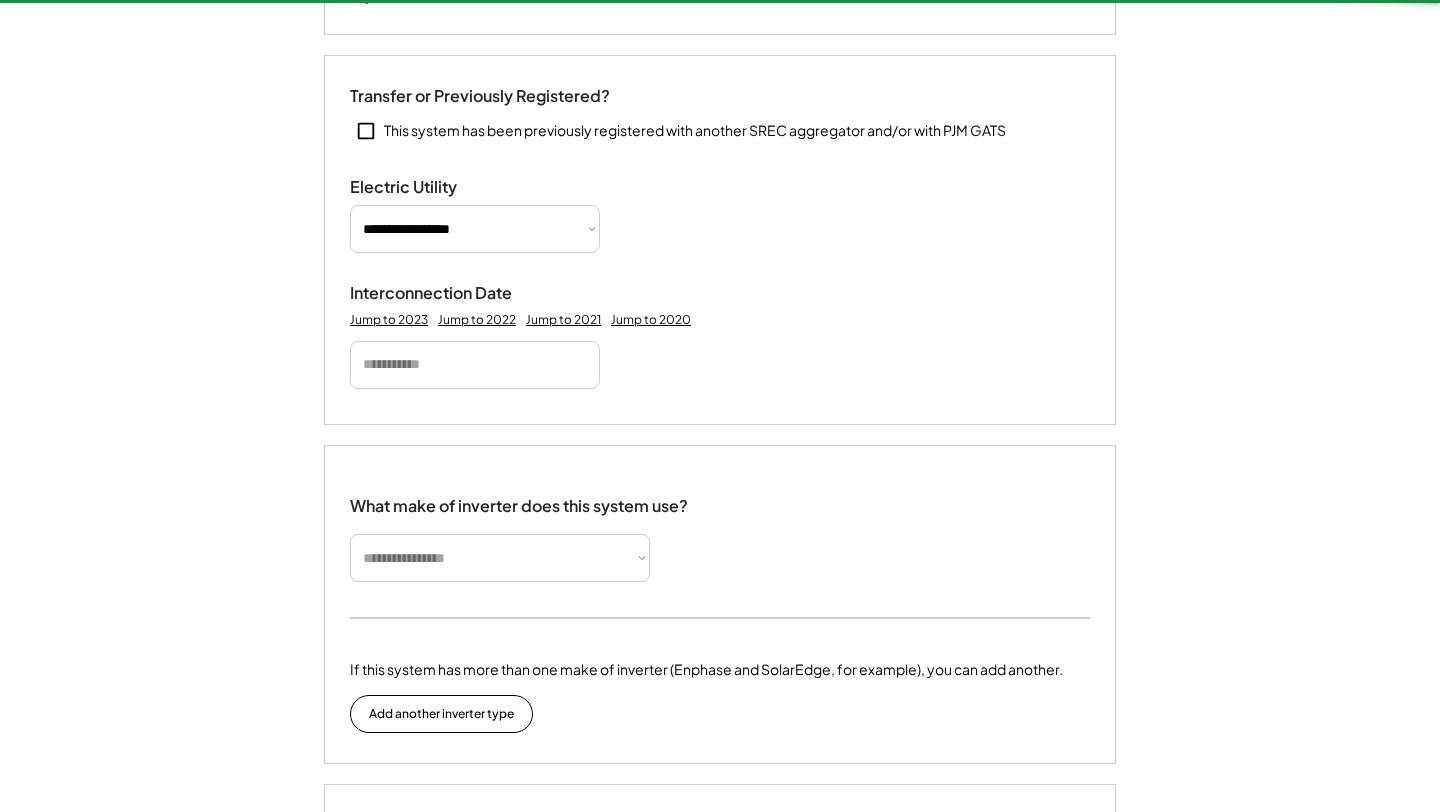 type 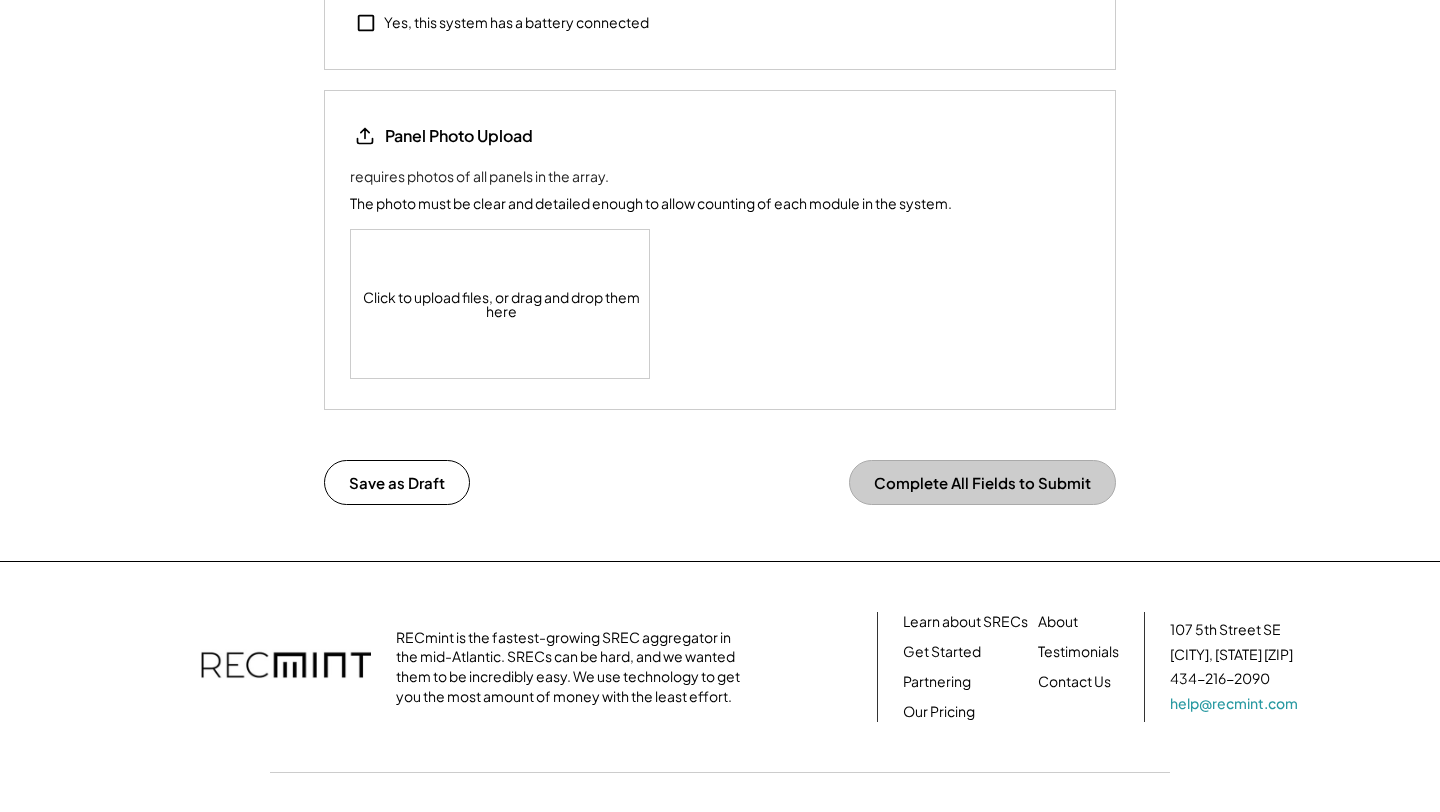 scroll, scrollTop: 2958, scrollLeft: 0, axis: vertical 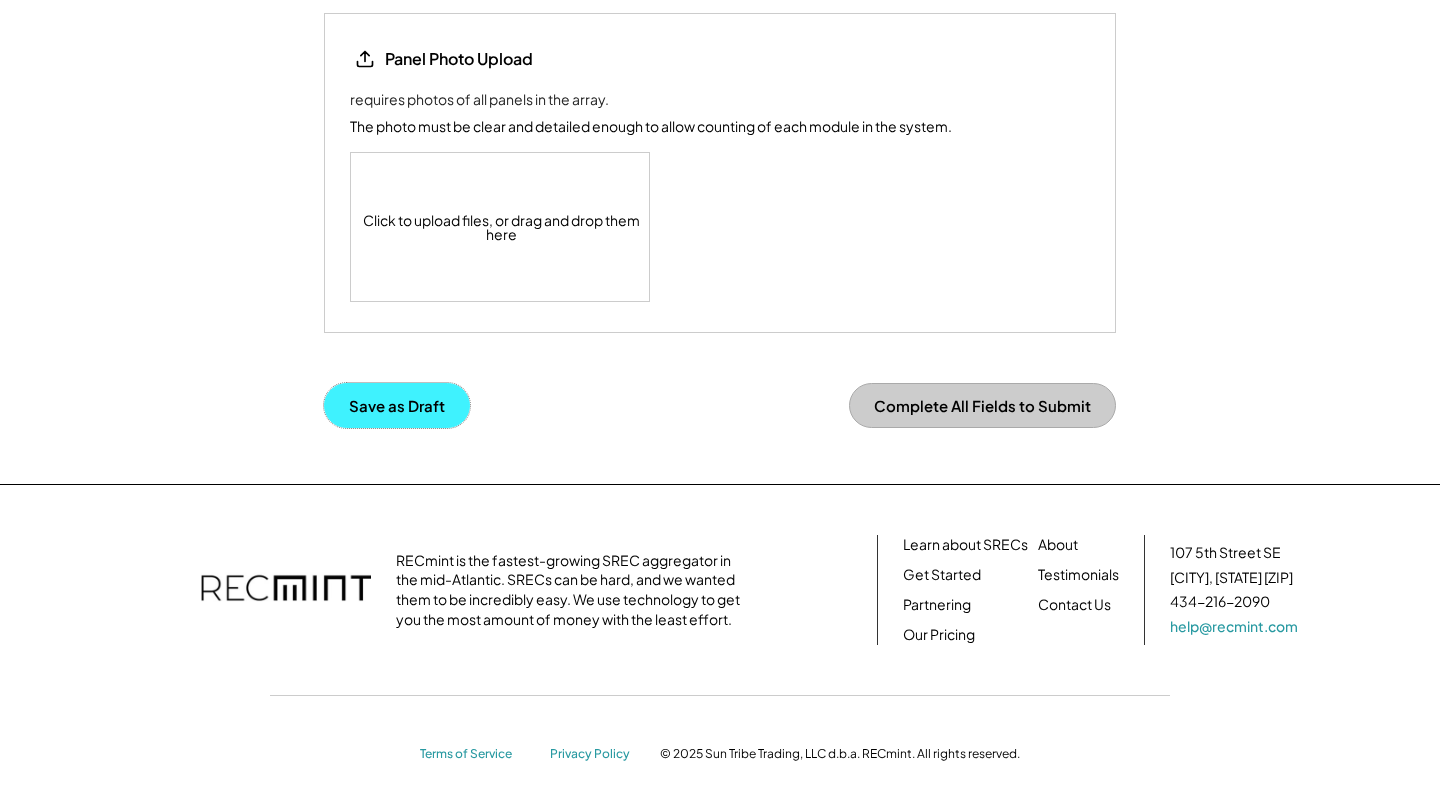 click on "Save as Draft" at bounding box center [397, 405] 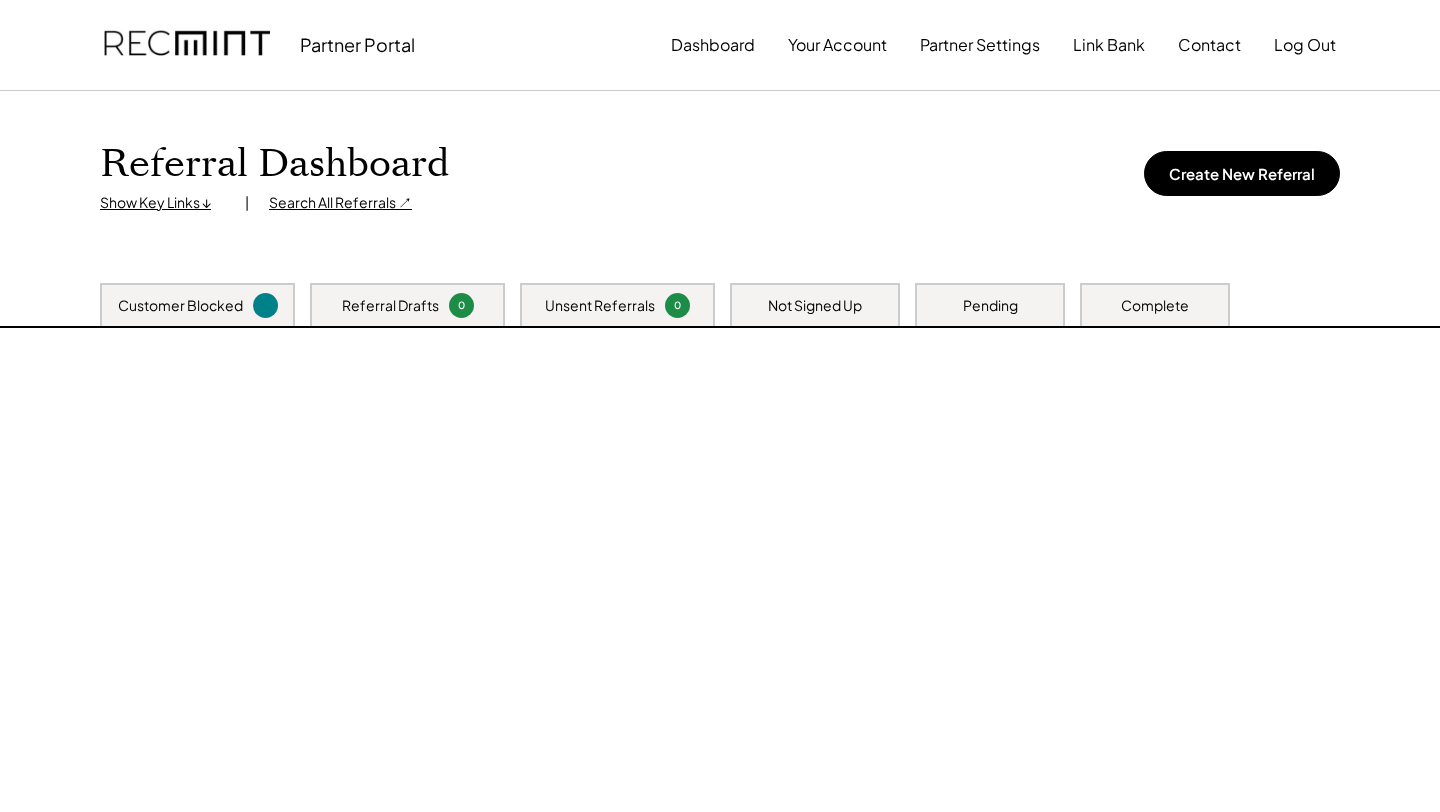 scroll, scrollTop: 0, scrollLeft: 0, axis: both 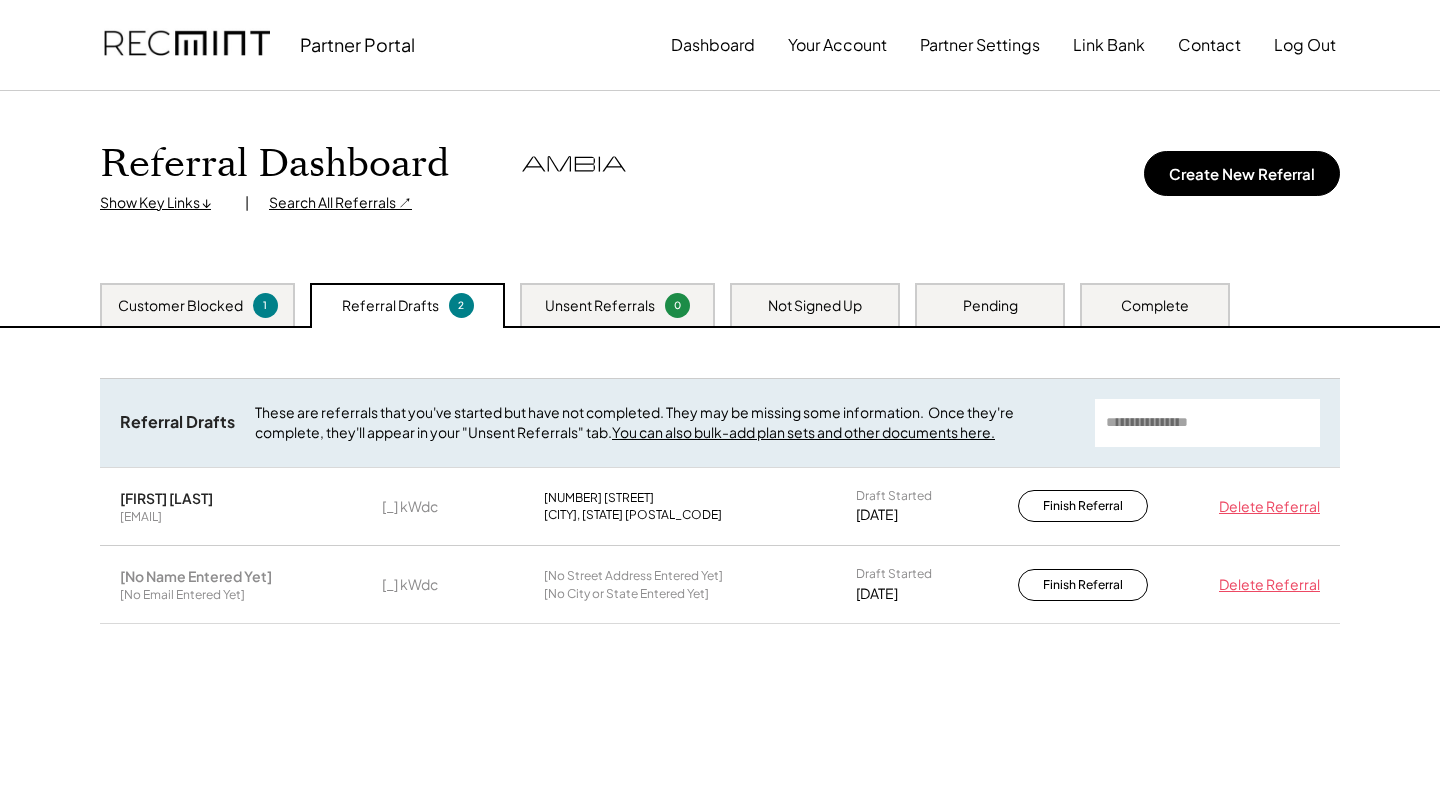 click on "[FIRST] [LAST]" at bounding box center (166, 498) 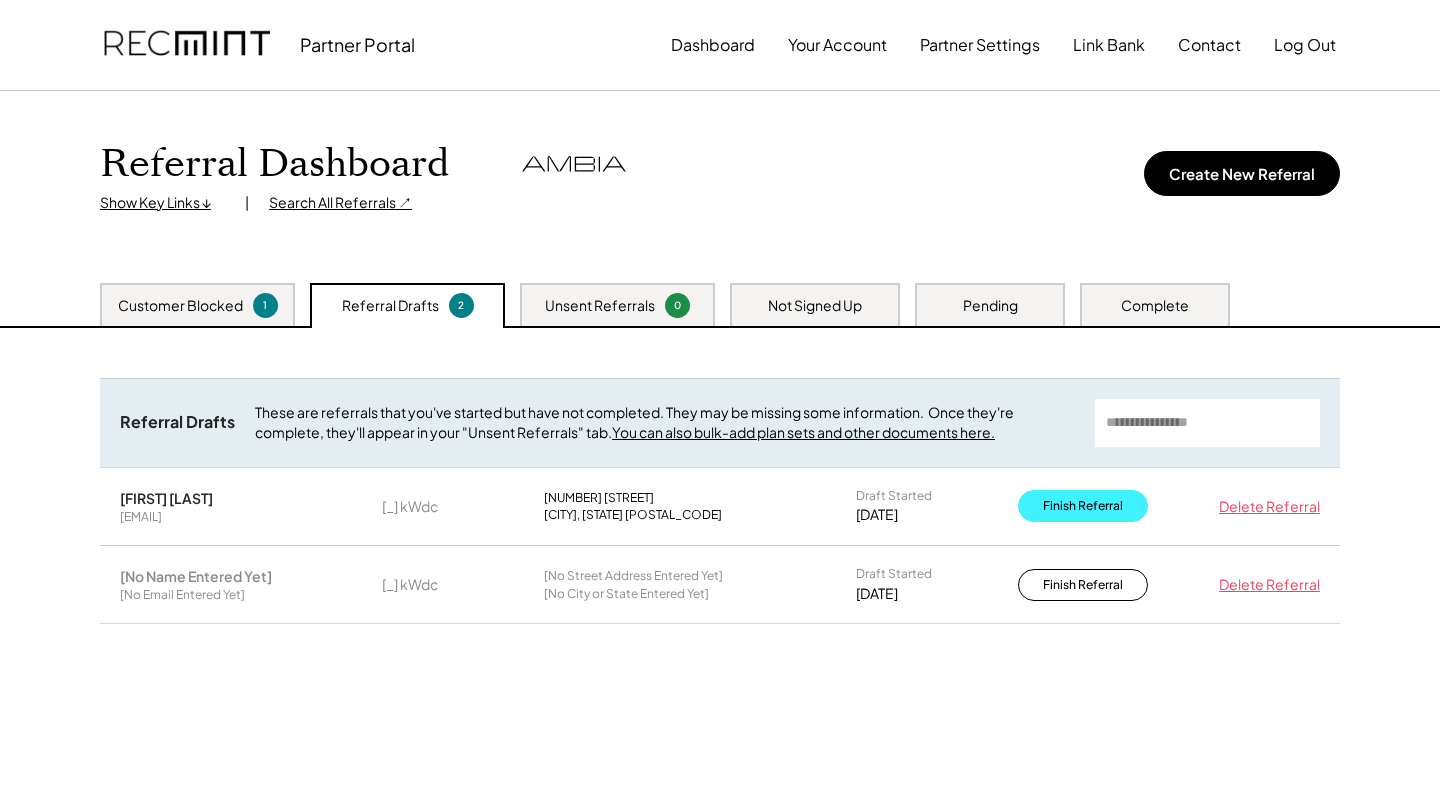 click on "Finish Referral" at bounding box center [1083, 506] 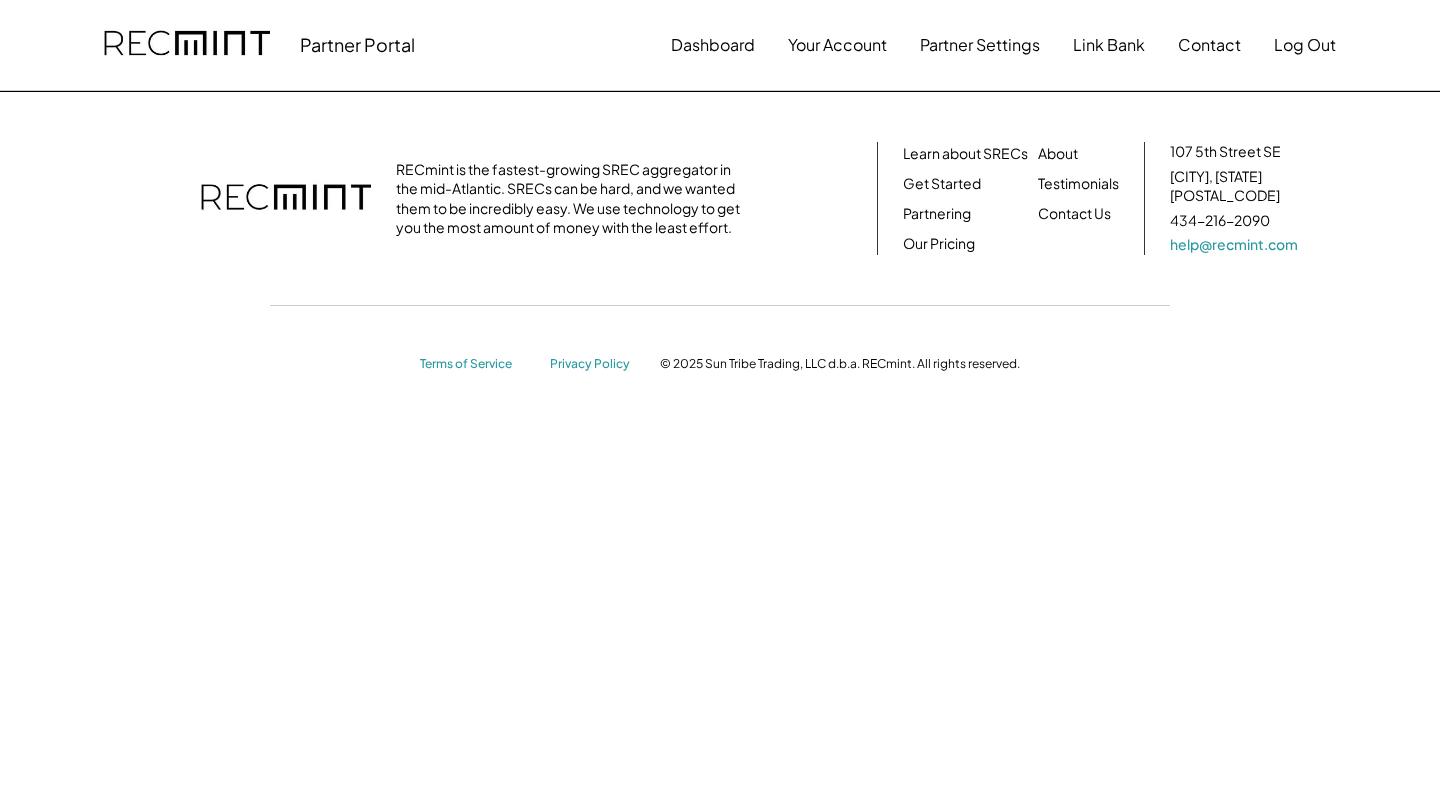 scroll, scrollTop: 0, scrollLeft: 0, axis: both 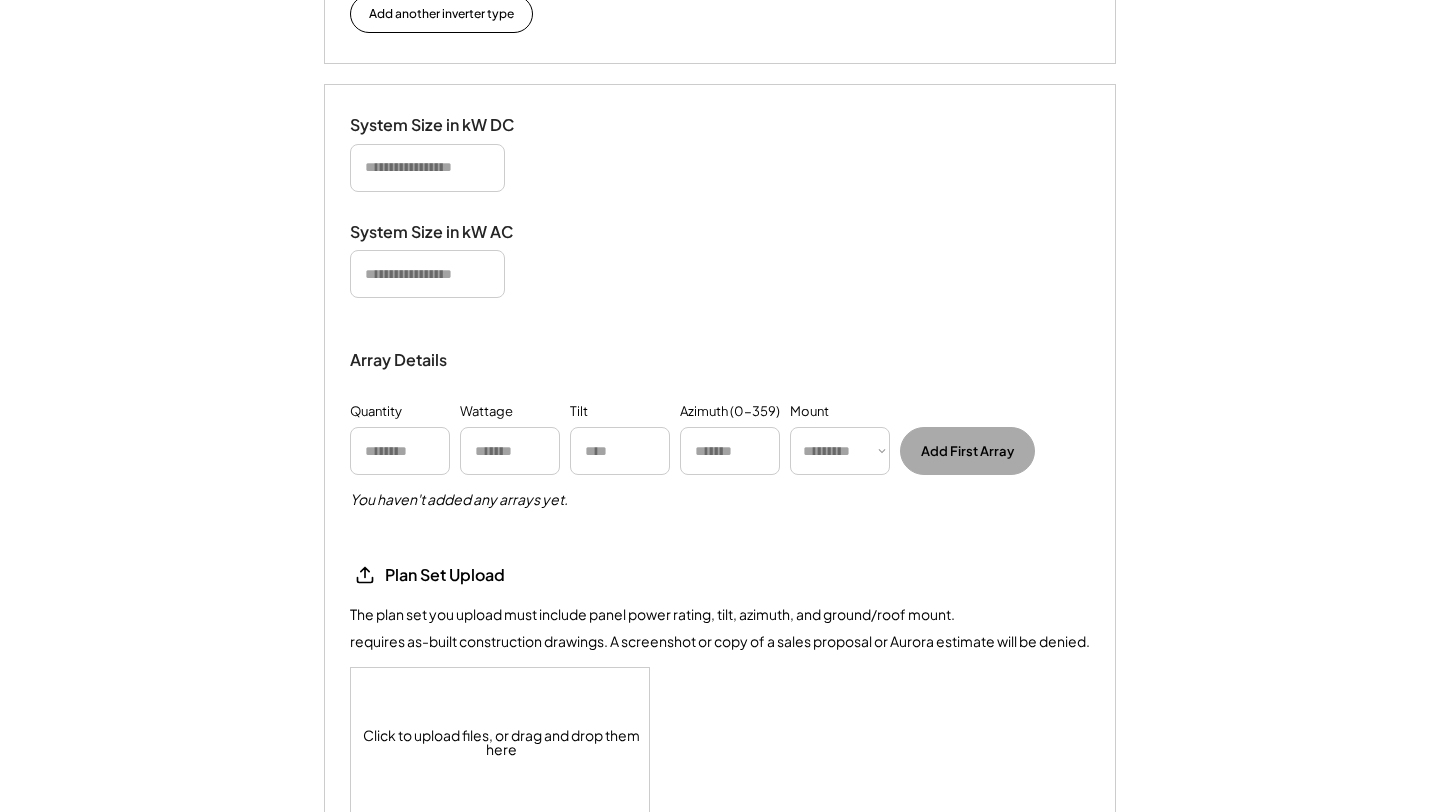 select on "**********" 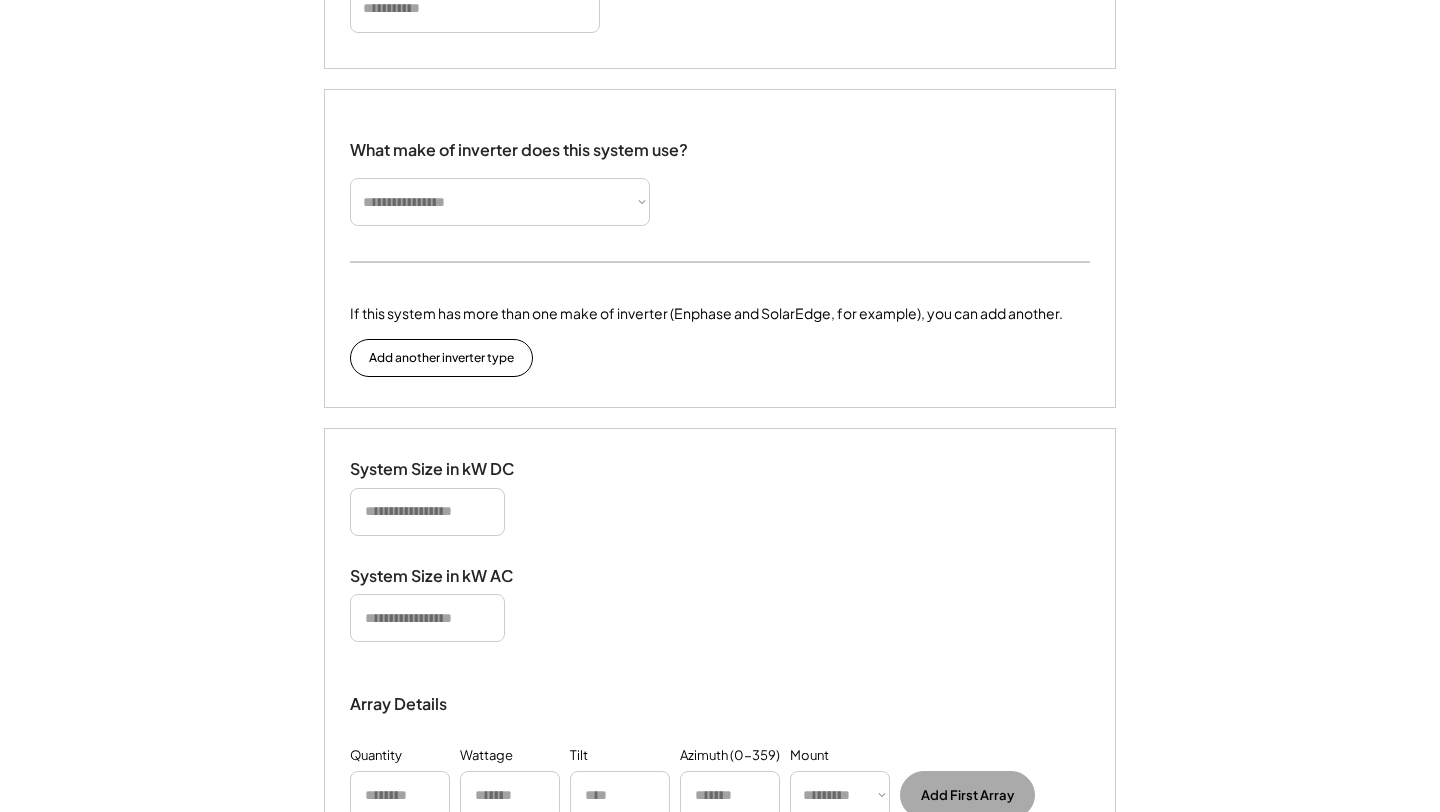 select on "**********" 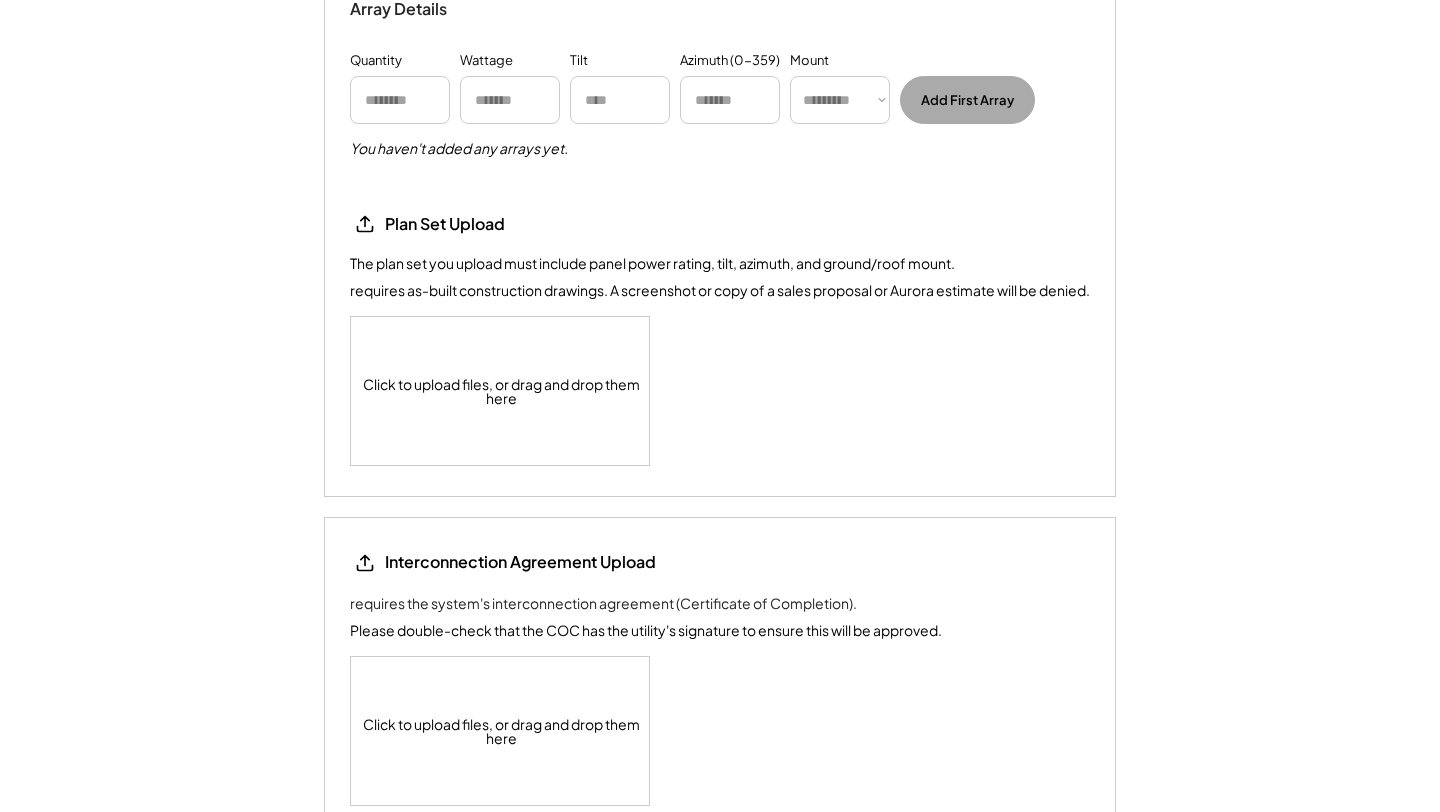 scroll, scrollTop: 2958, scrollLeft: 0, axis: vertical 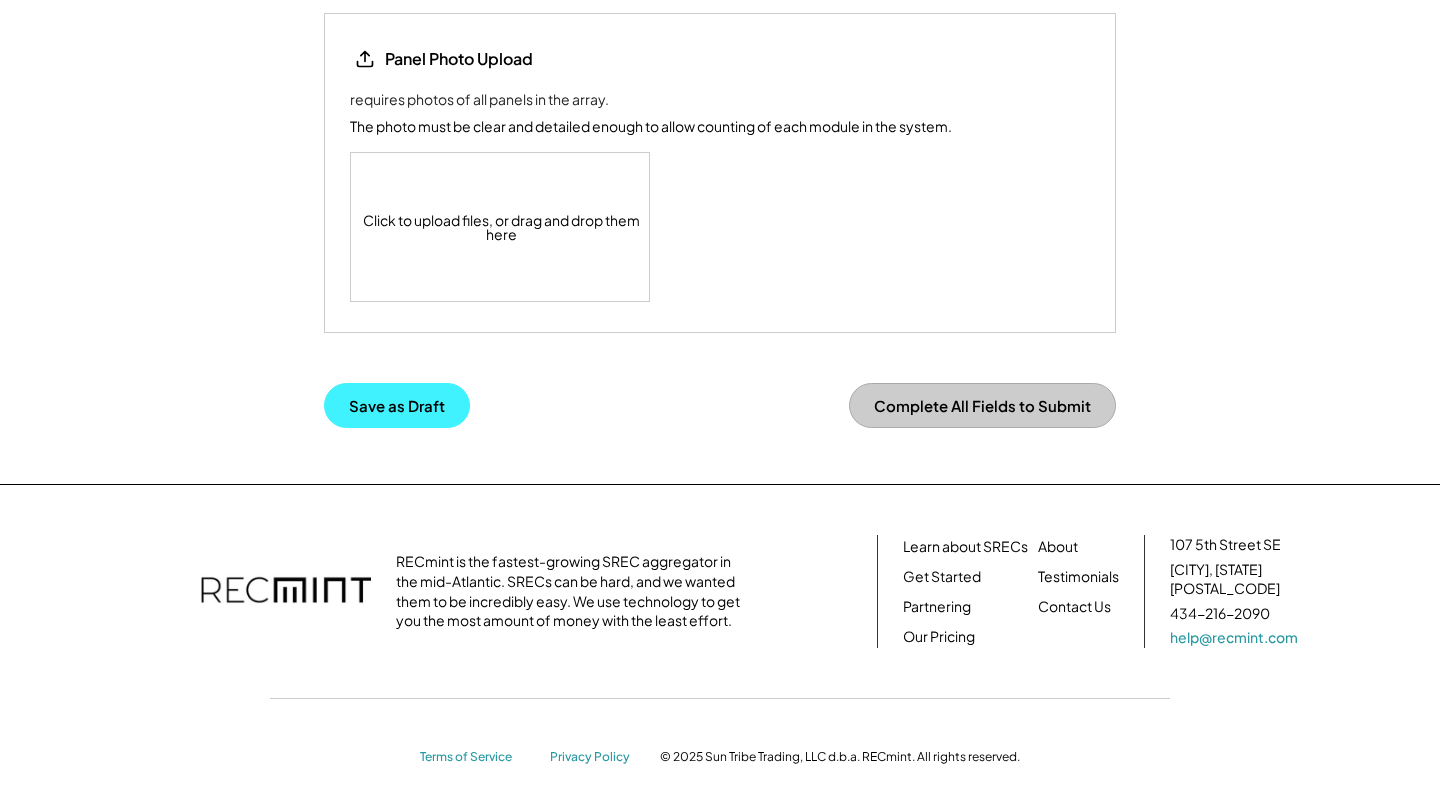 click on "Save as Draft" at bounding box center [397, 405] 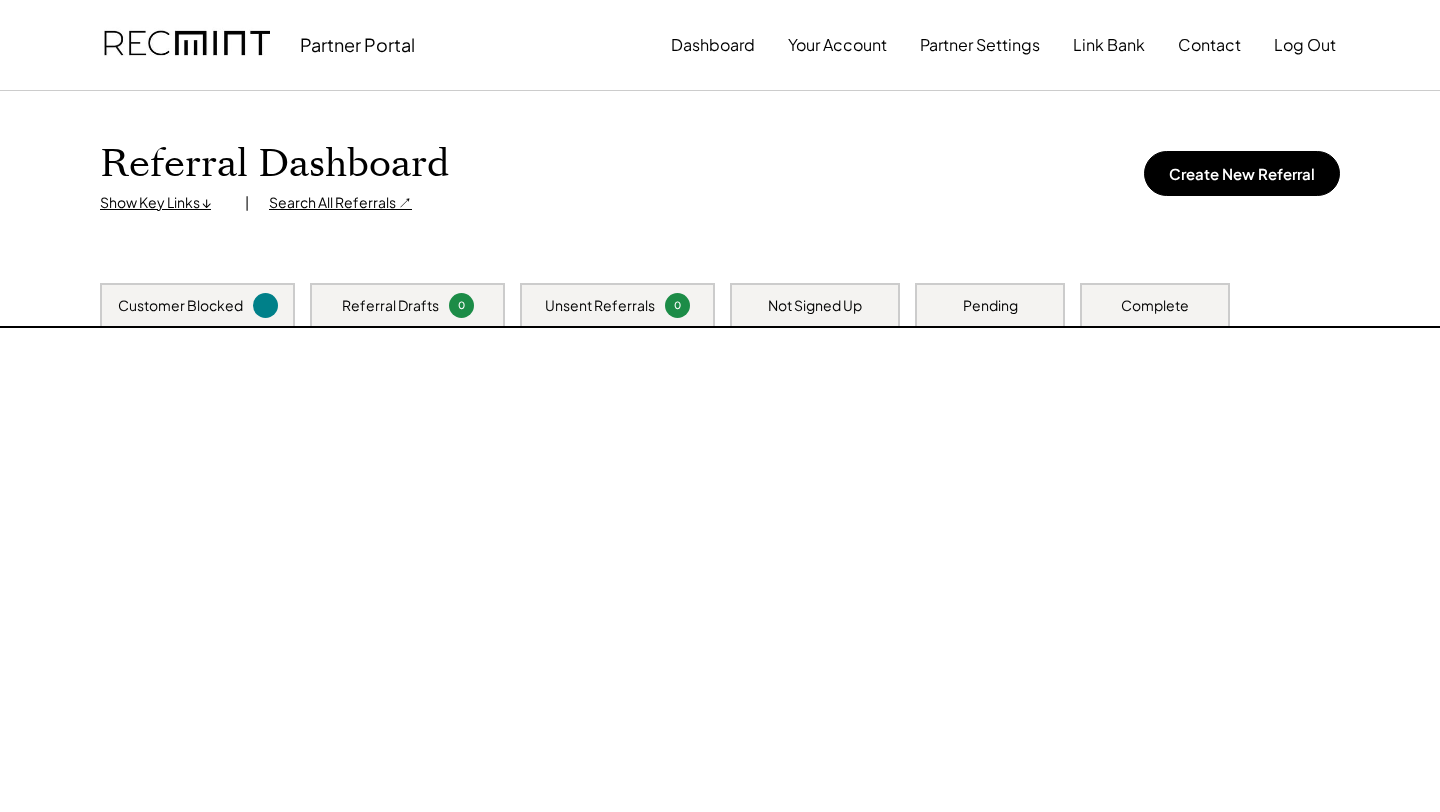 scroll, scrollTop: 0, scrollLeft: 0, axis: both 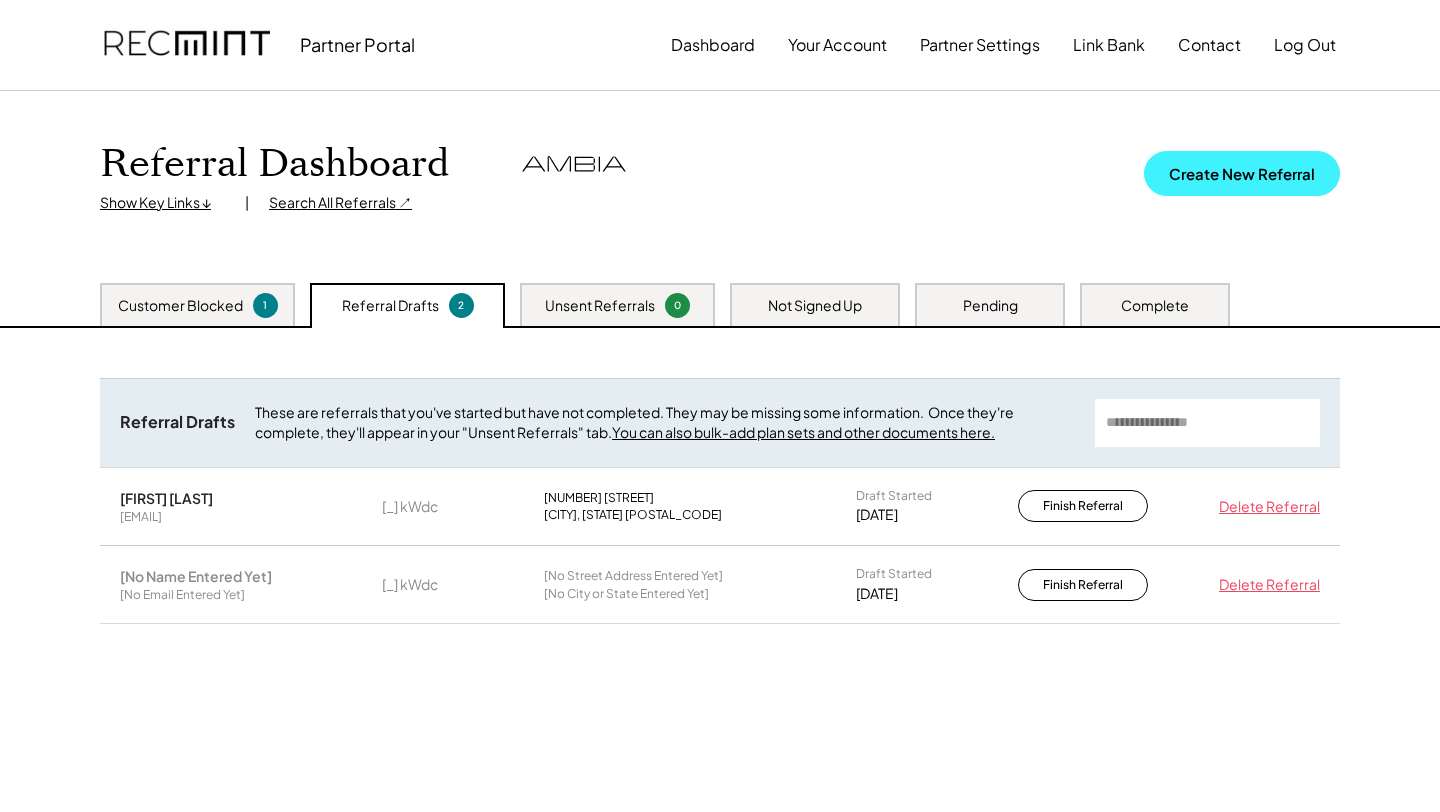 click on "Create New Referral" at bounding box center (1242, 173) 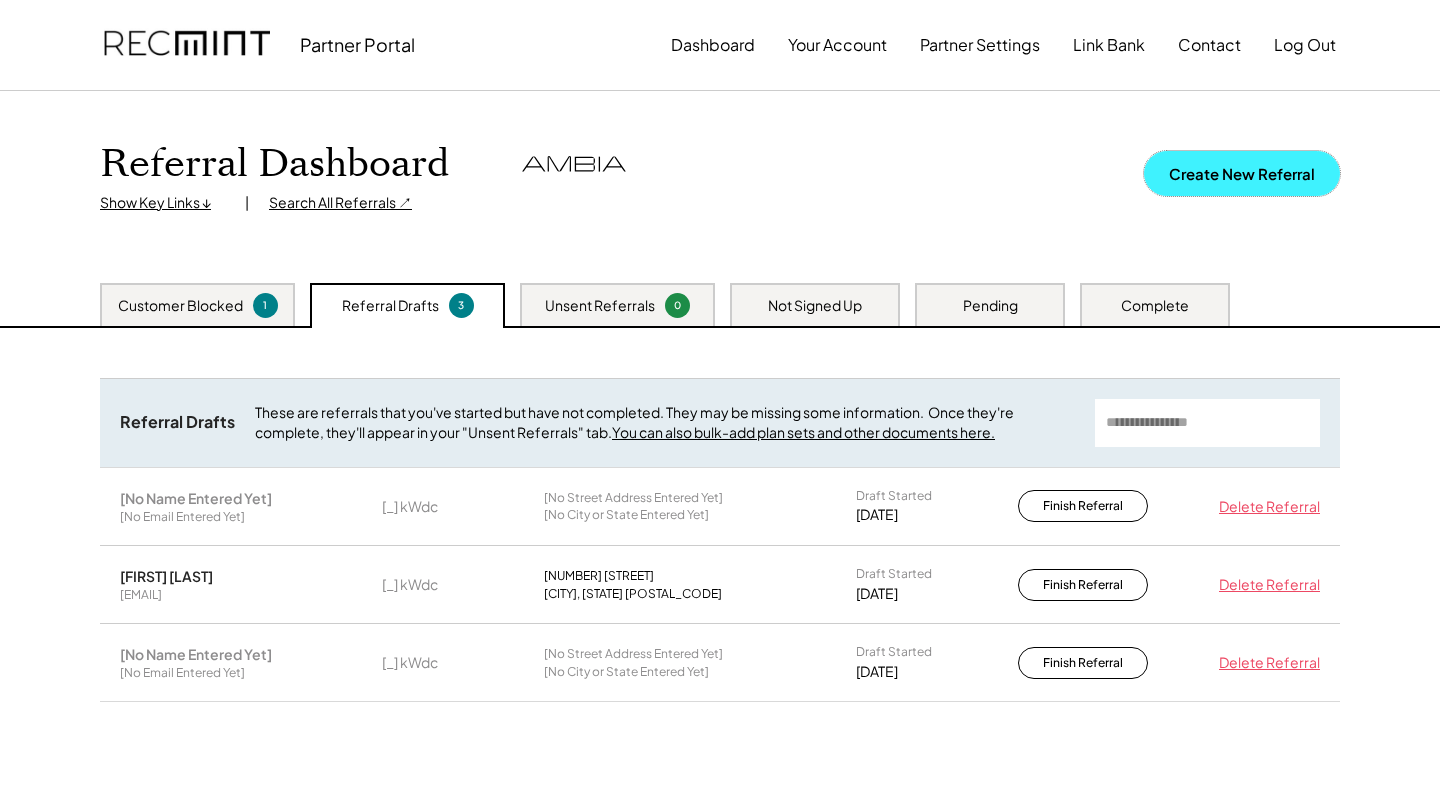 click on "Create New Referral" at bounding box center [1242, 173] 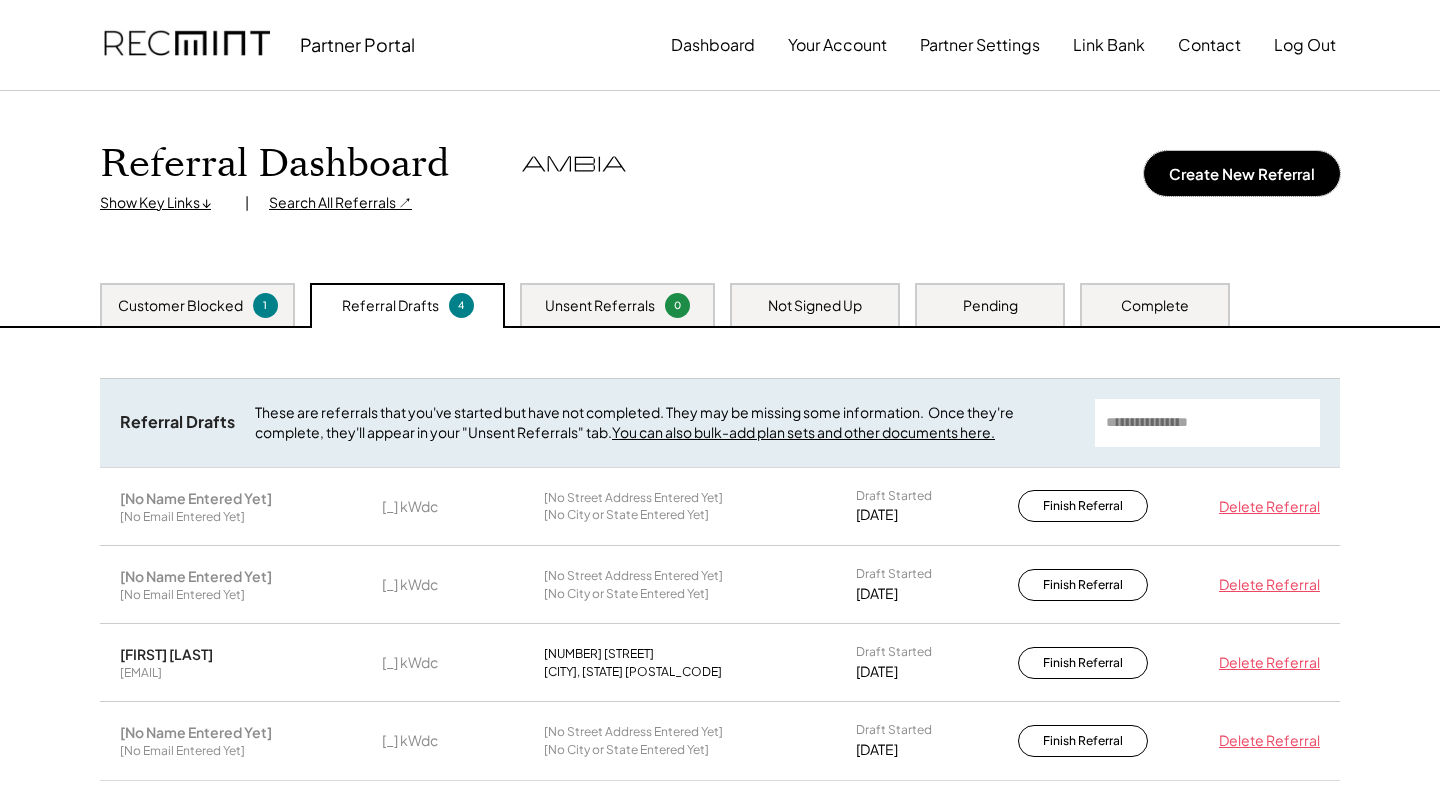 click on "Delete Referral" at bounding box center [1265, 741] 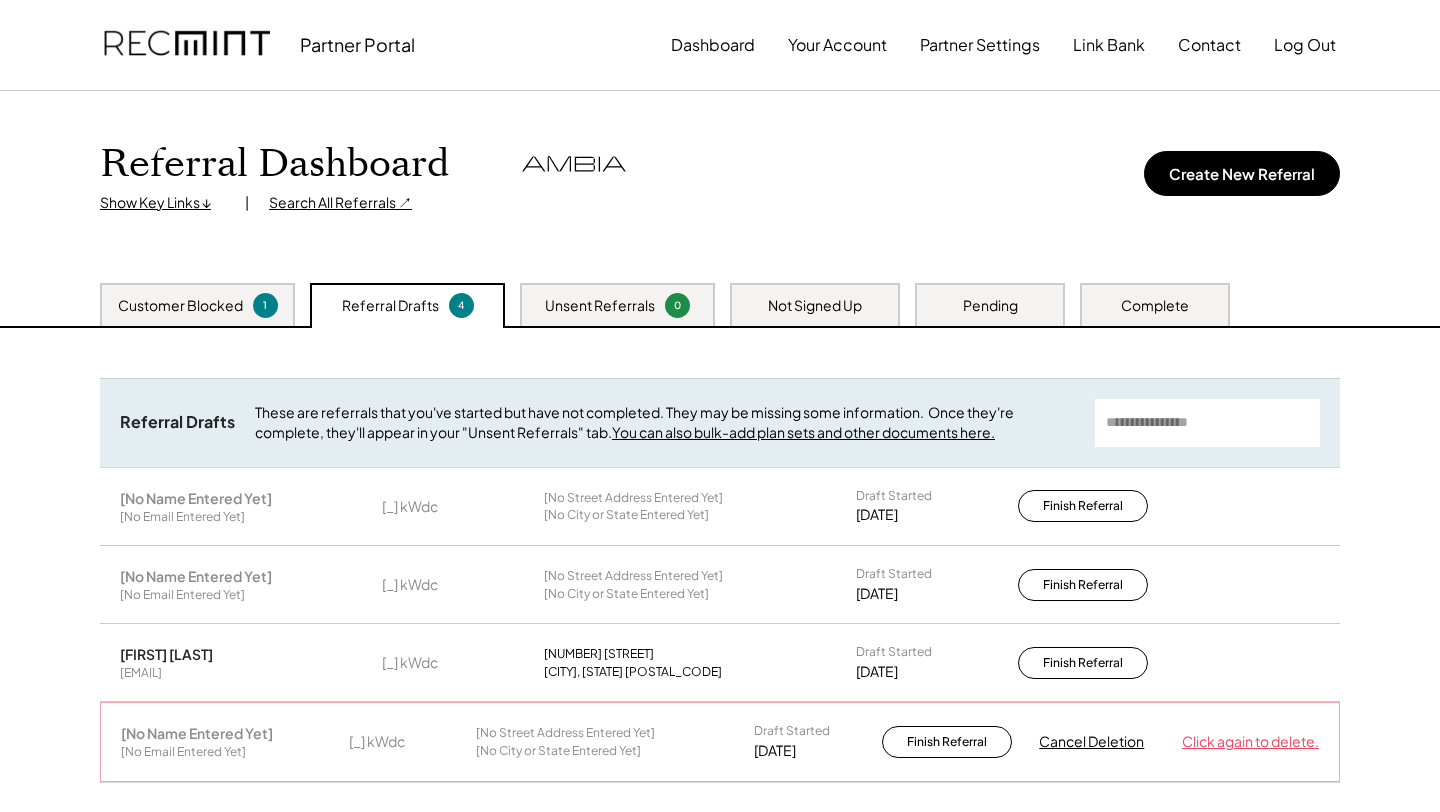 click on "Click again to delete." at bounding box center (1250, 742) 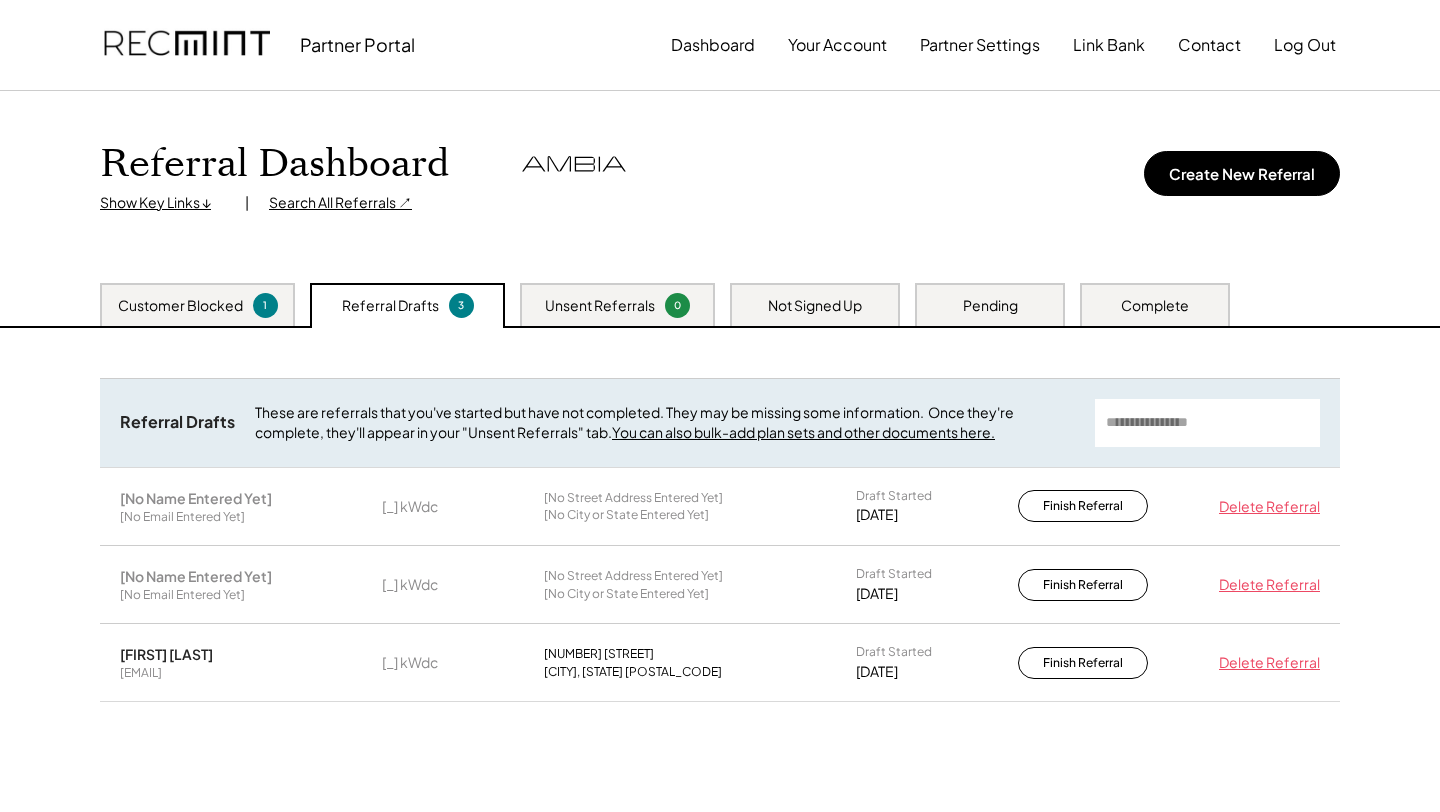 click on "Delete Referral" at bounding box center (1265, 585) 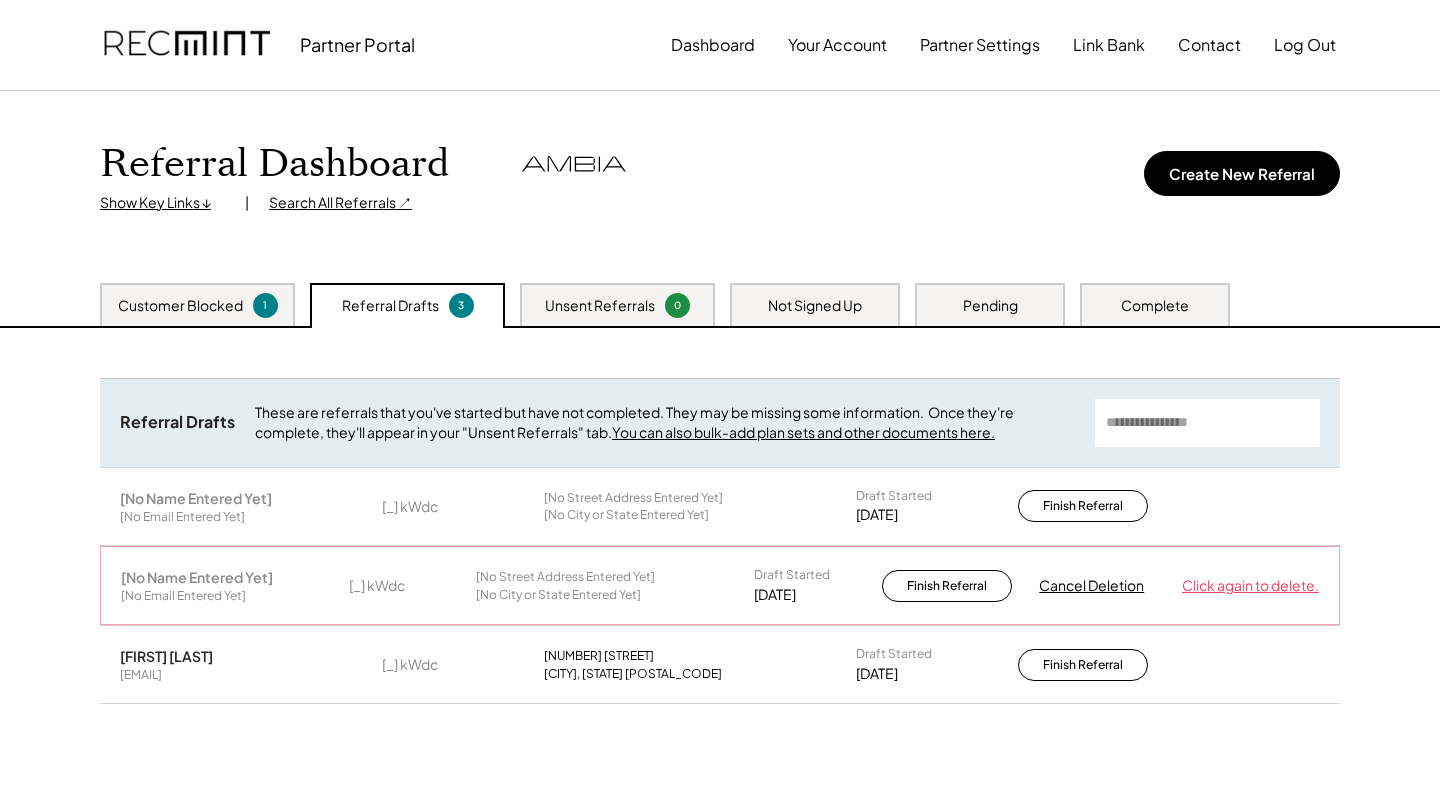 click on "Click again to delete." at bounding box center (1250, 586) 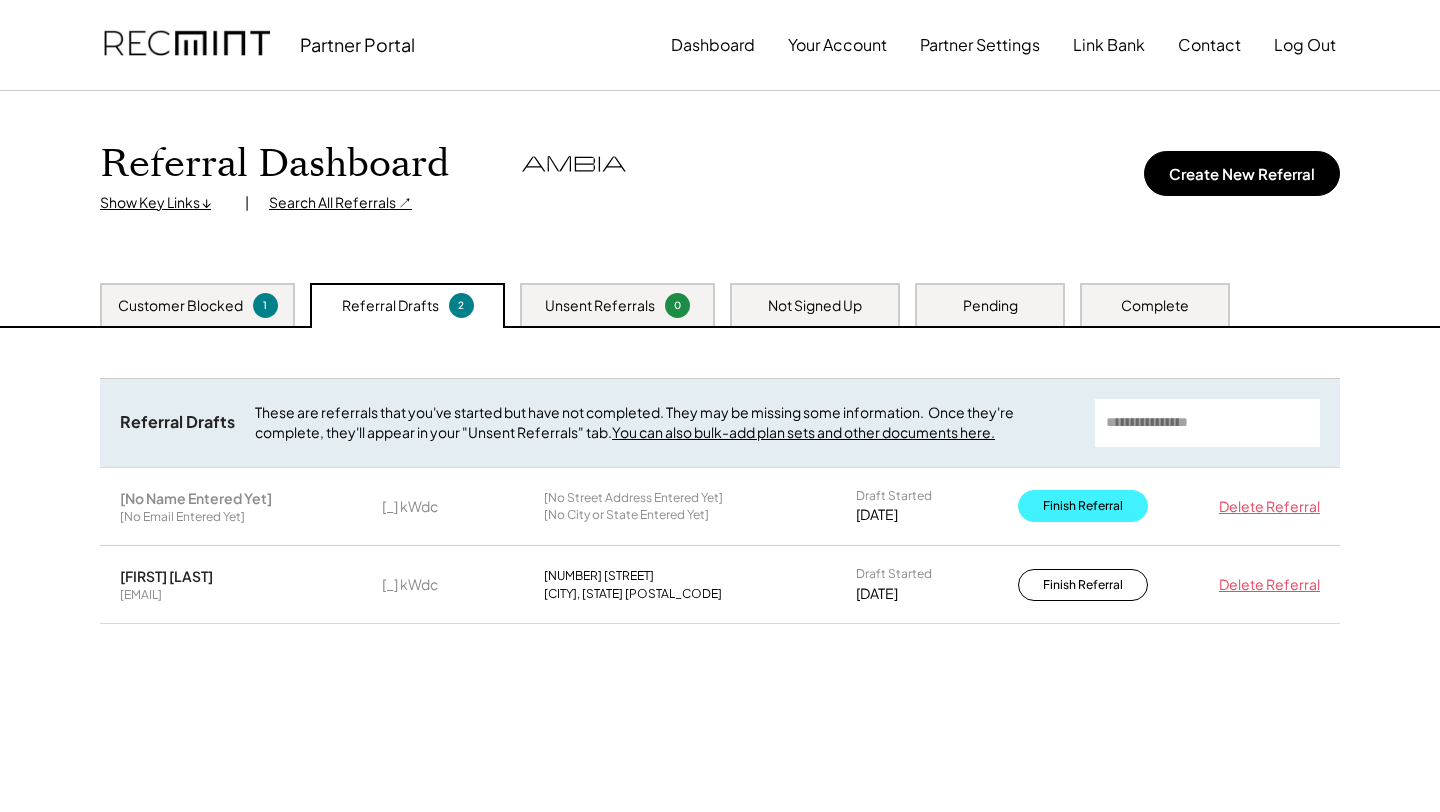 click on "Finish Referral" at bounding box center [1083, 506] 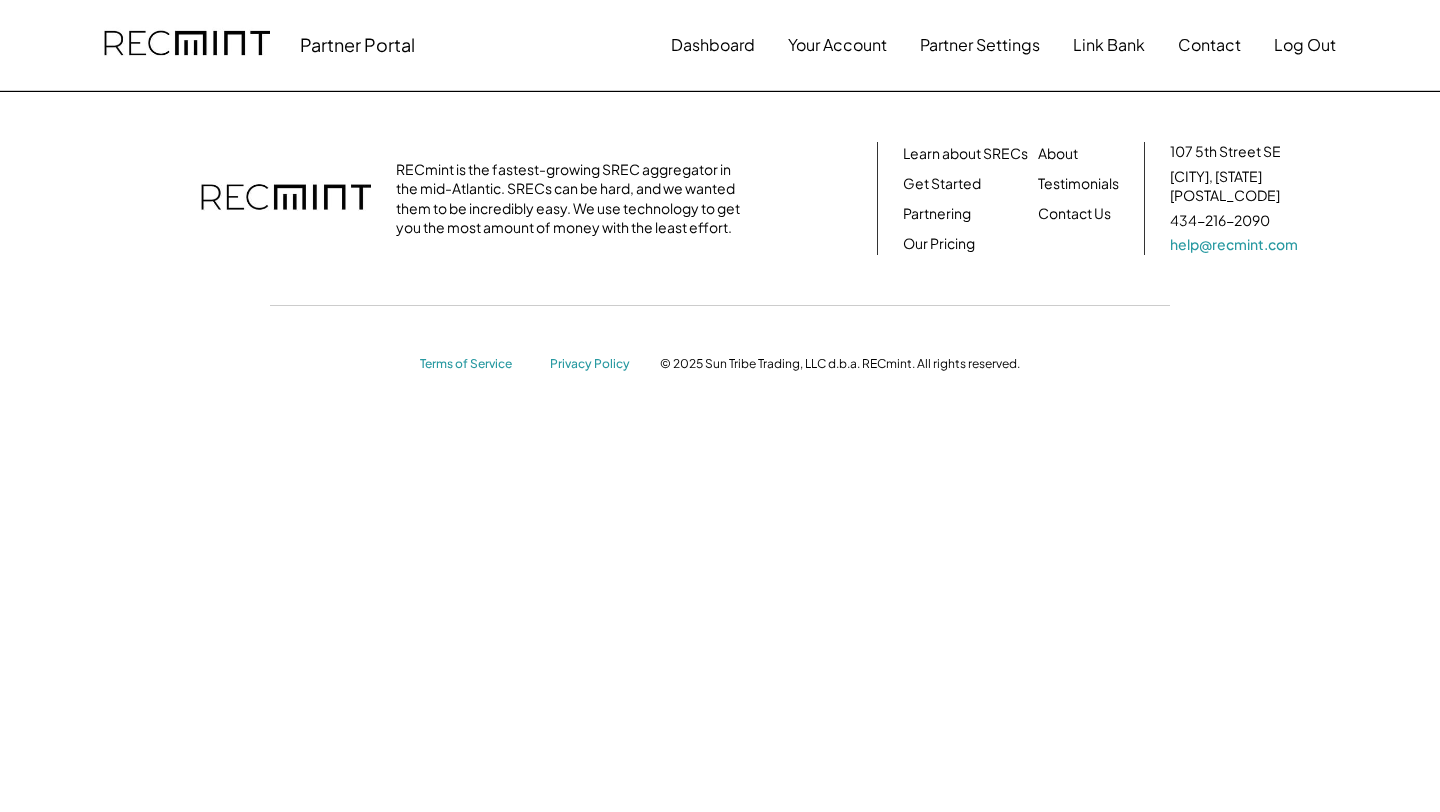 scroll, scrollTop: 0, scrollLeft: 0, axis: both 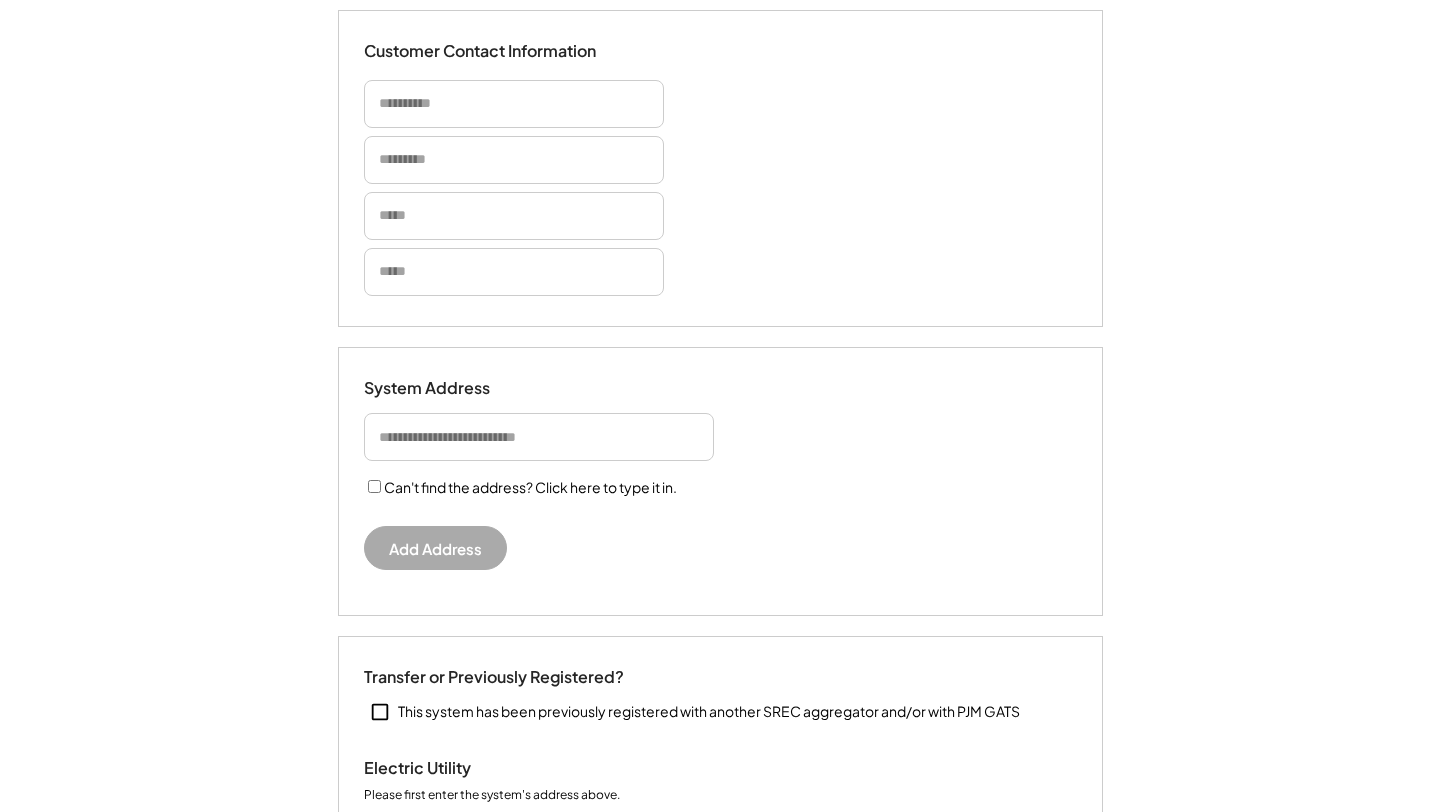 select on "**********" 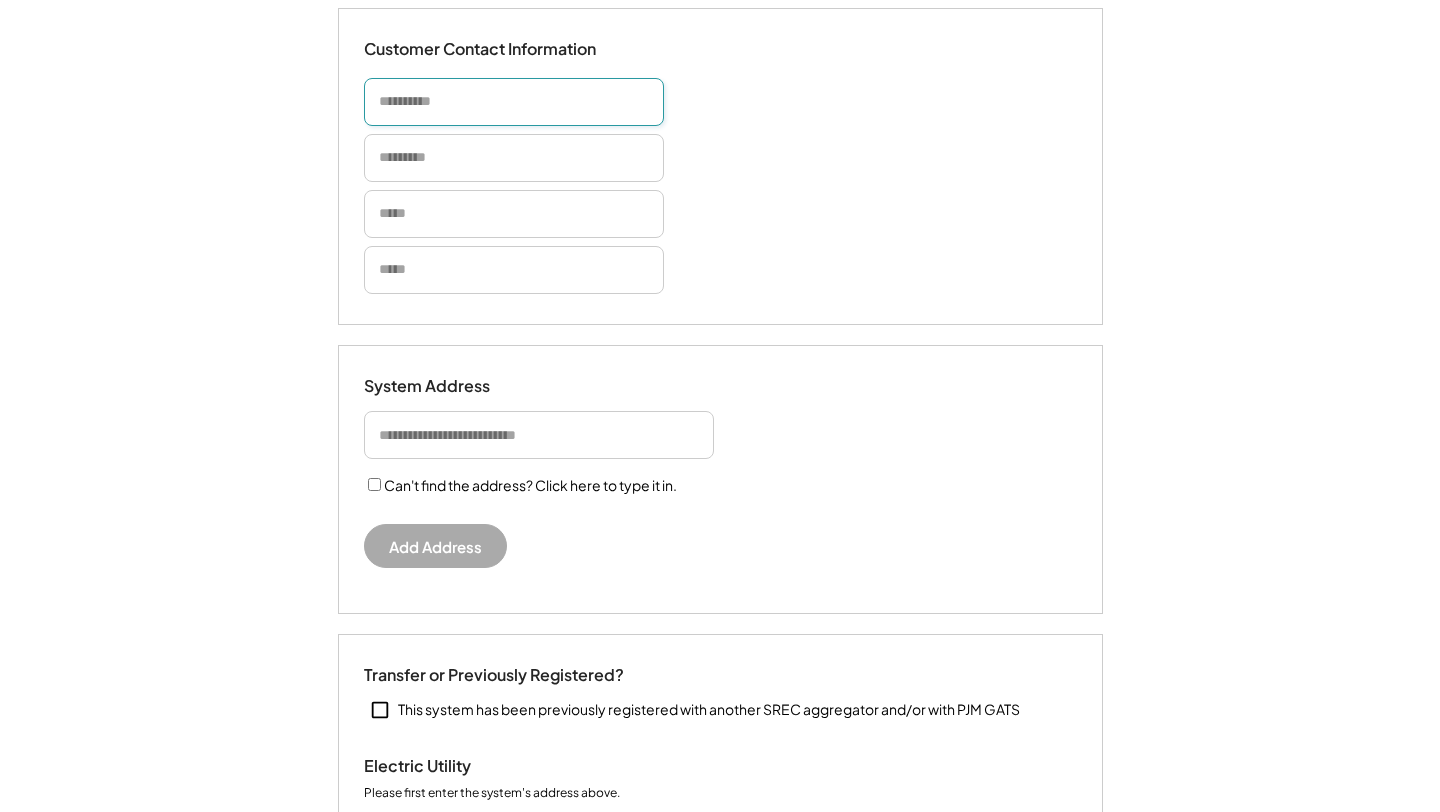 click at bounding box center [514, 102] 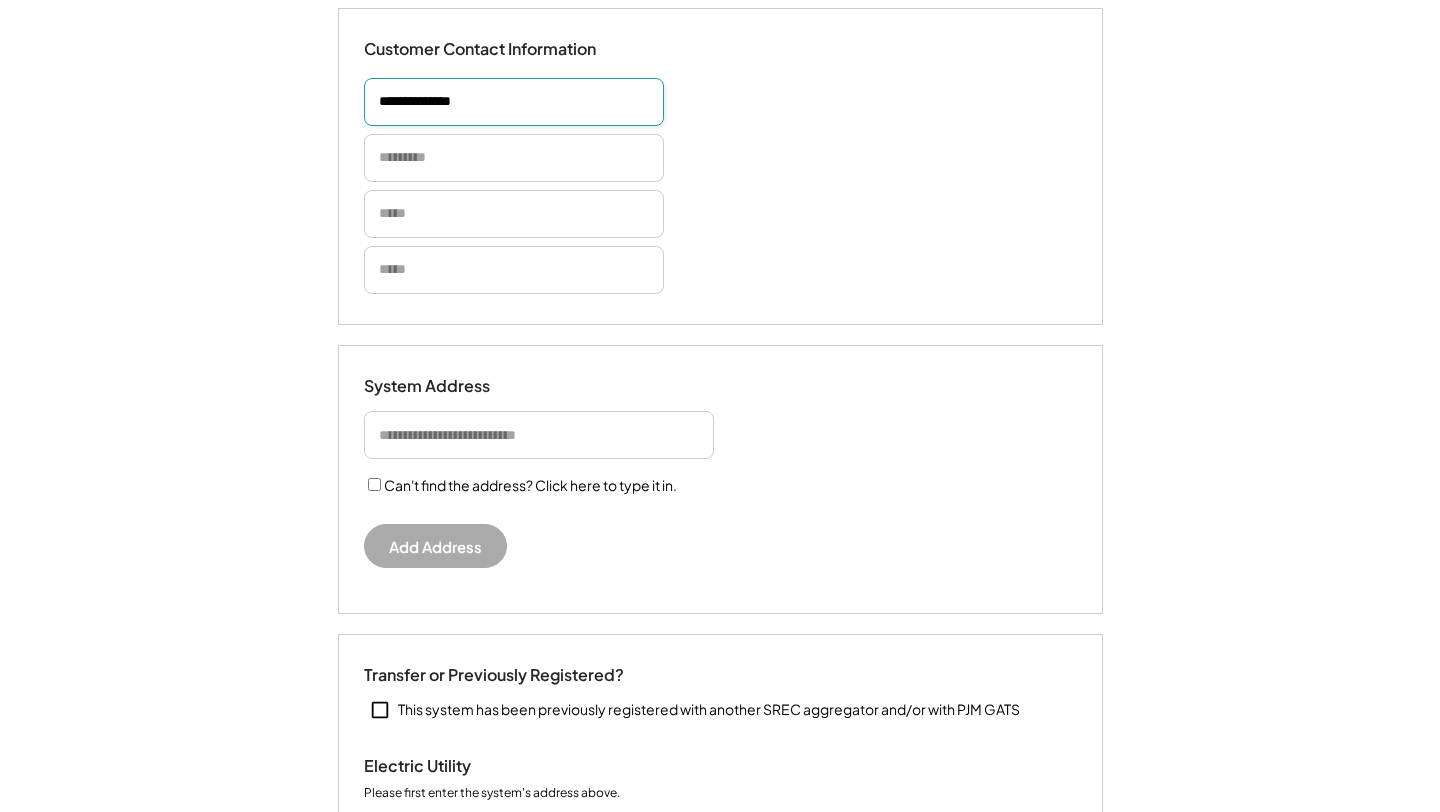 click at bounding box center [514, 102] 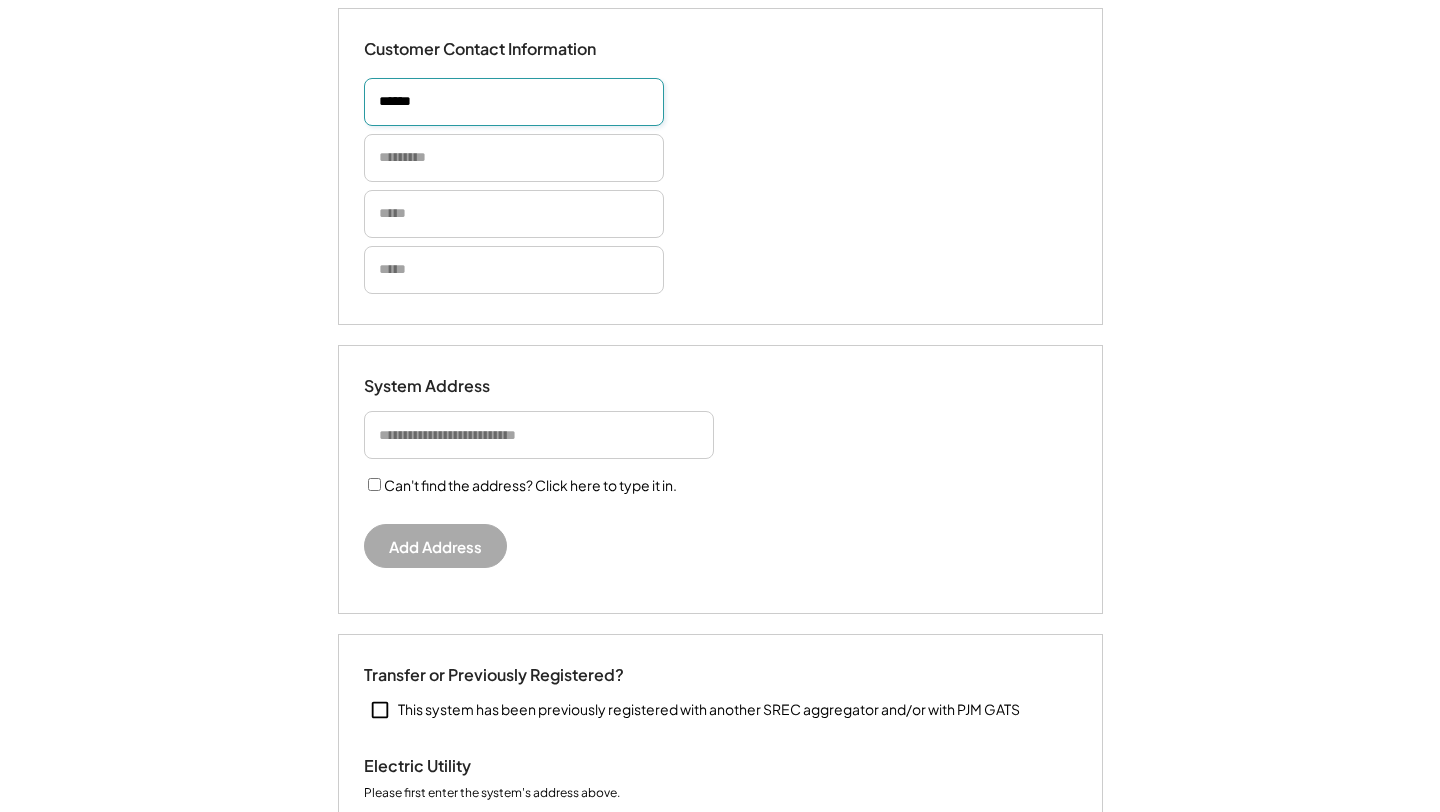 type on "******" 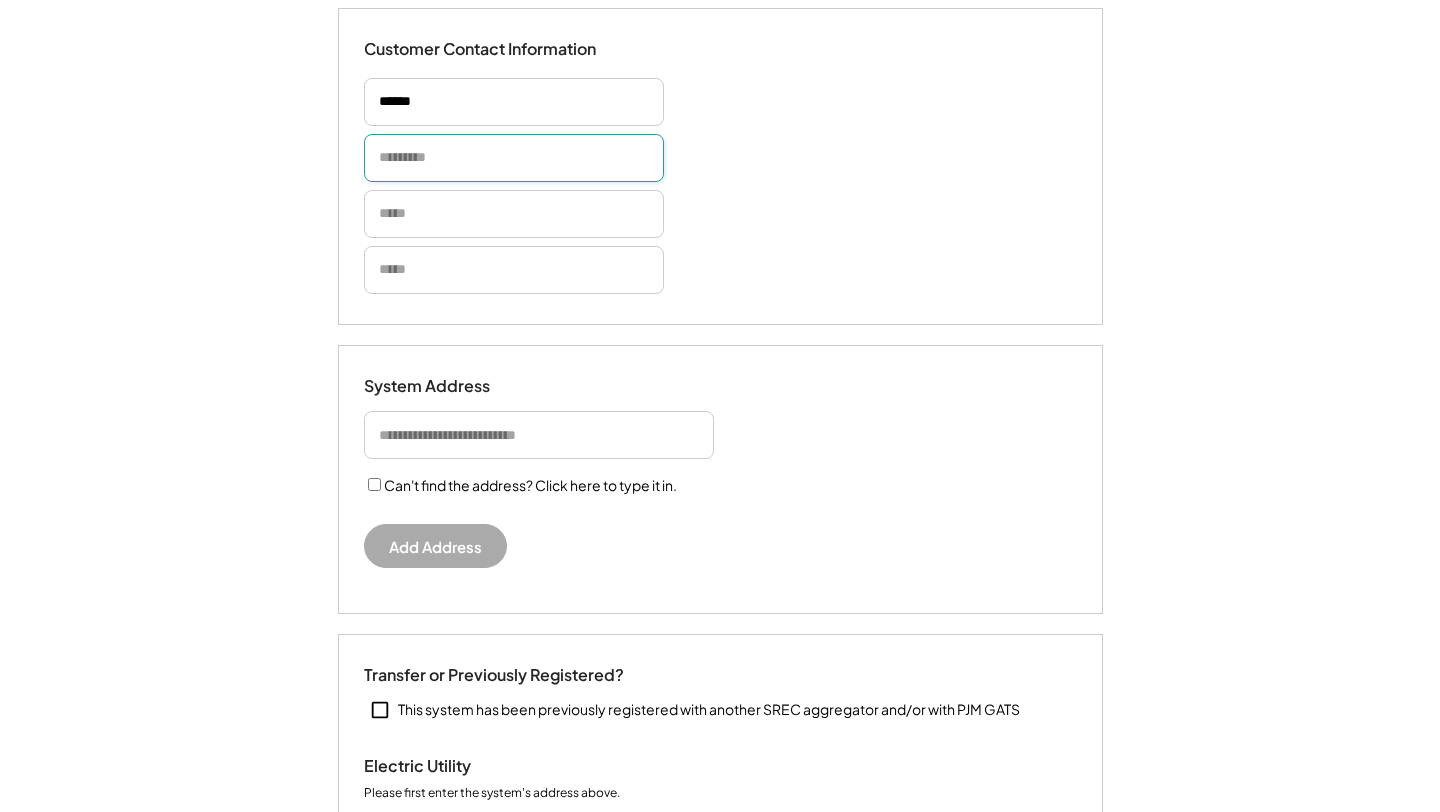 type 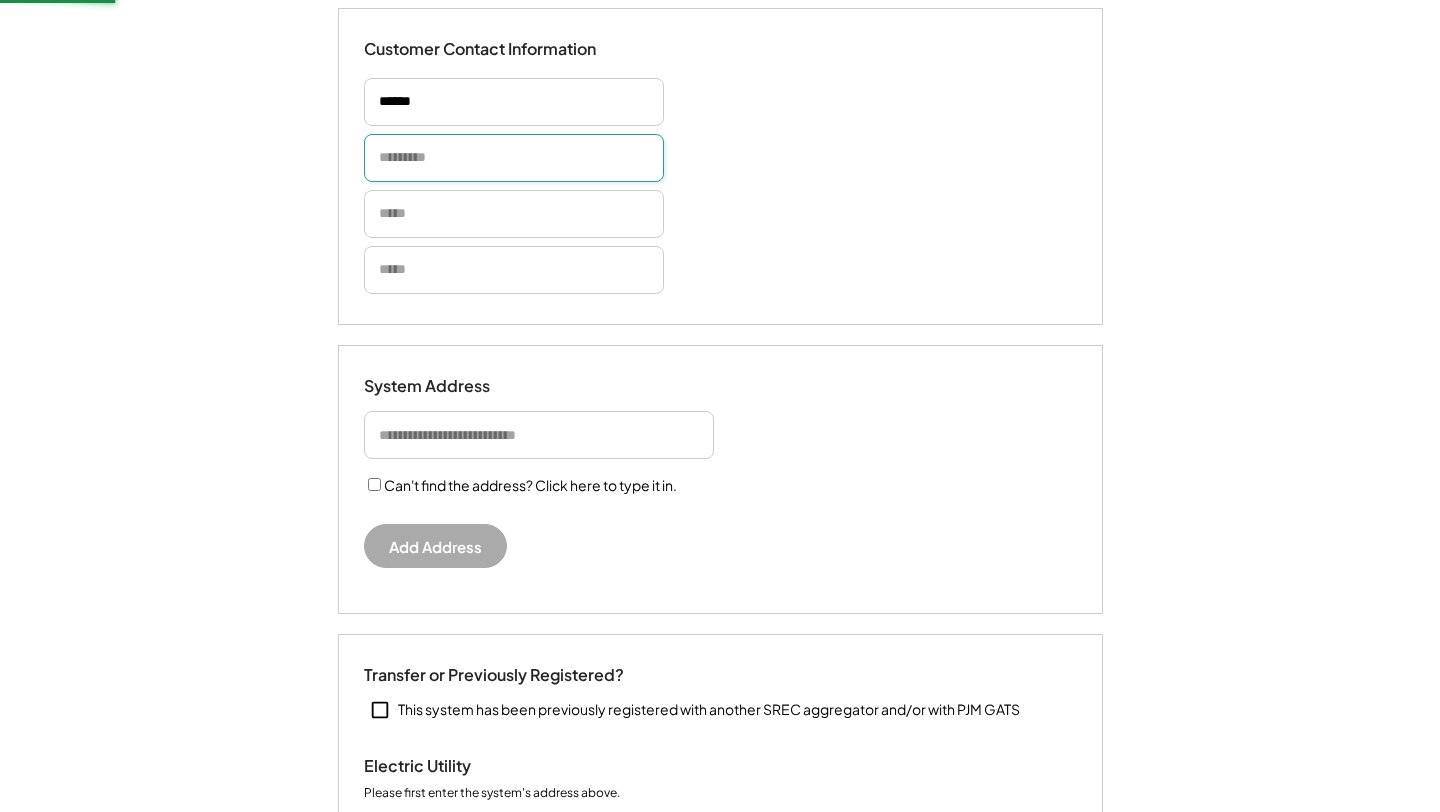 paste on "*******" 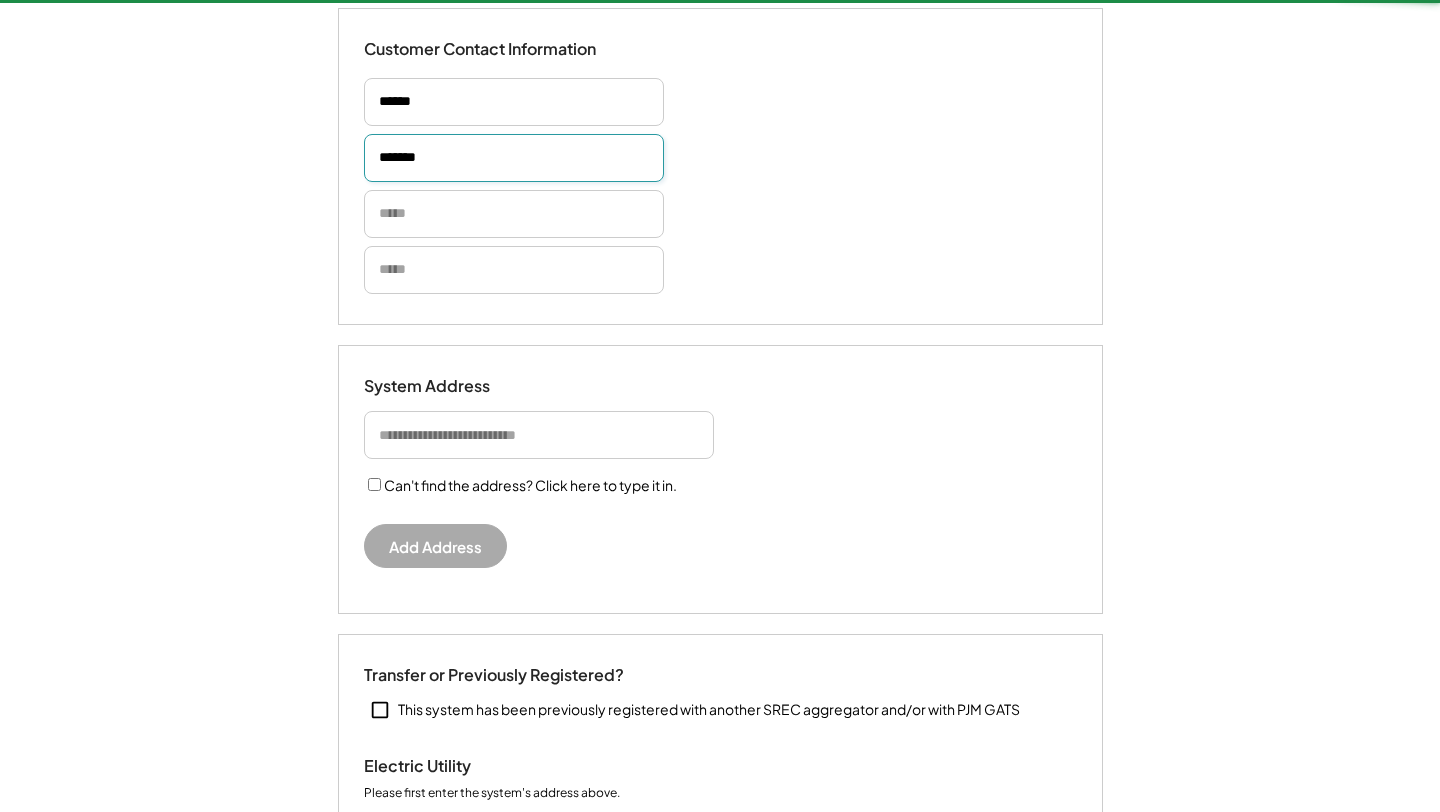 type 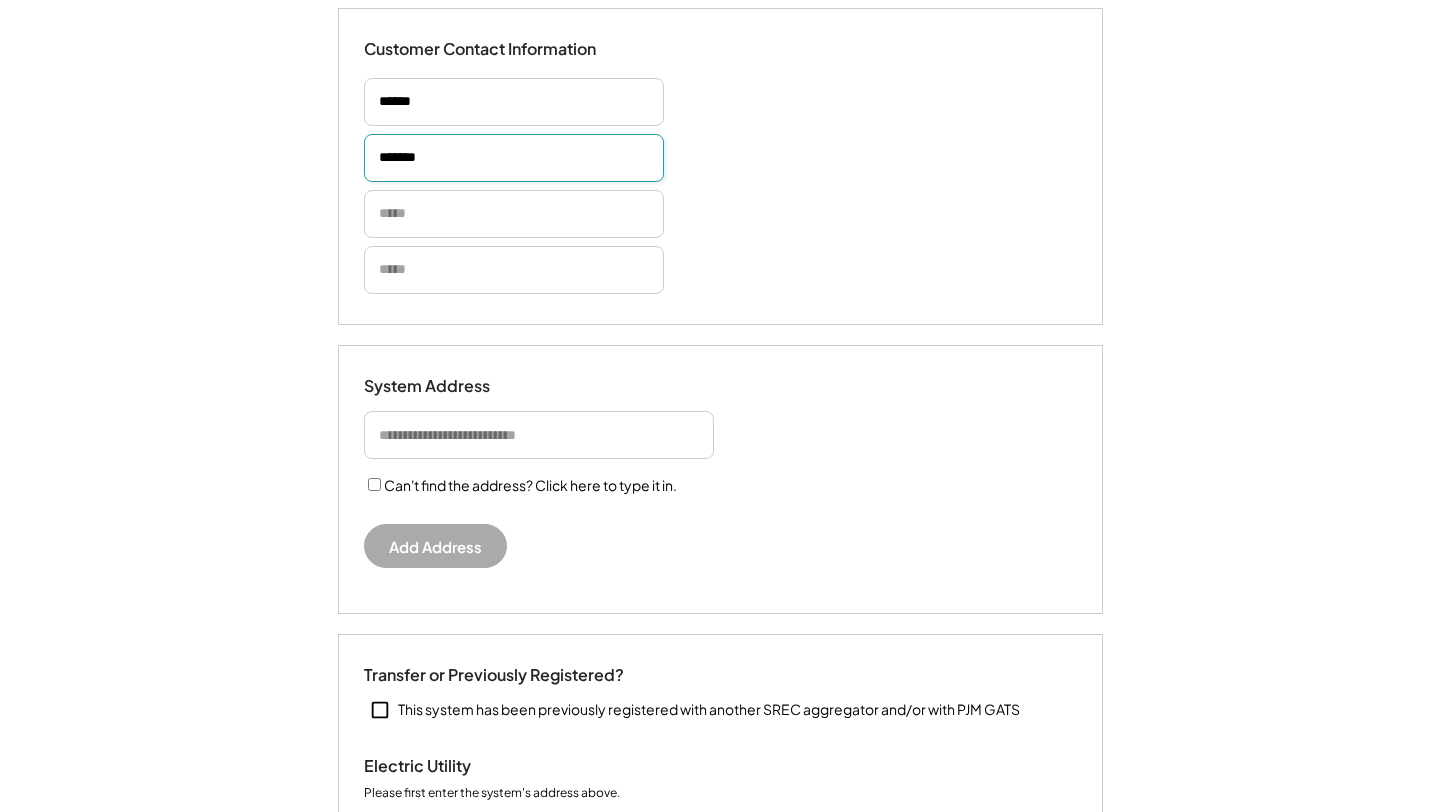 type on "*******" 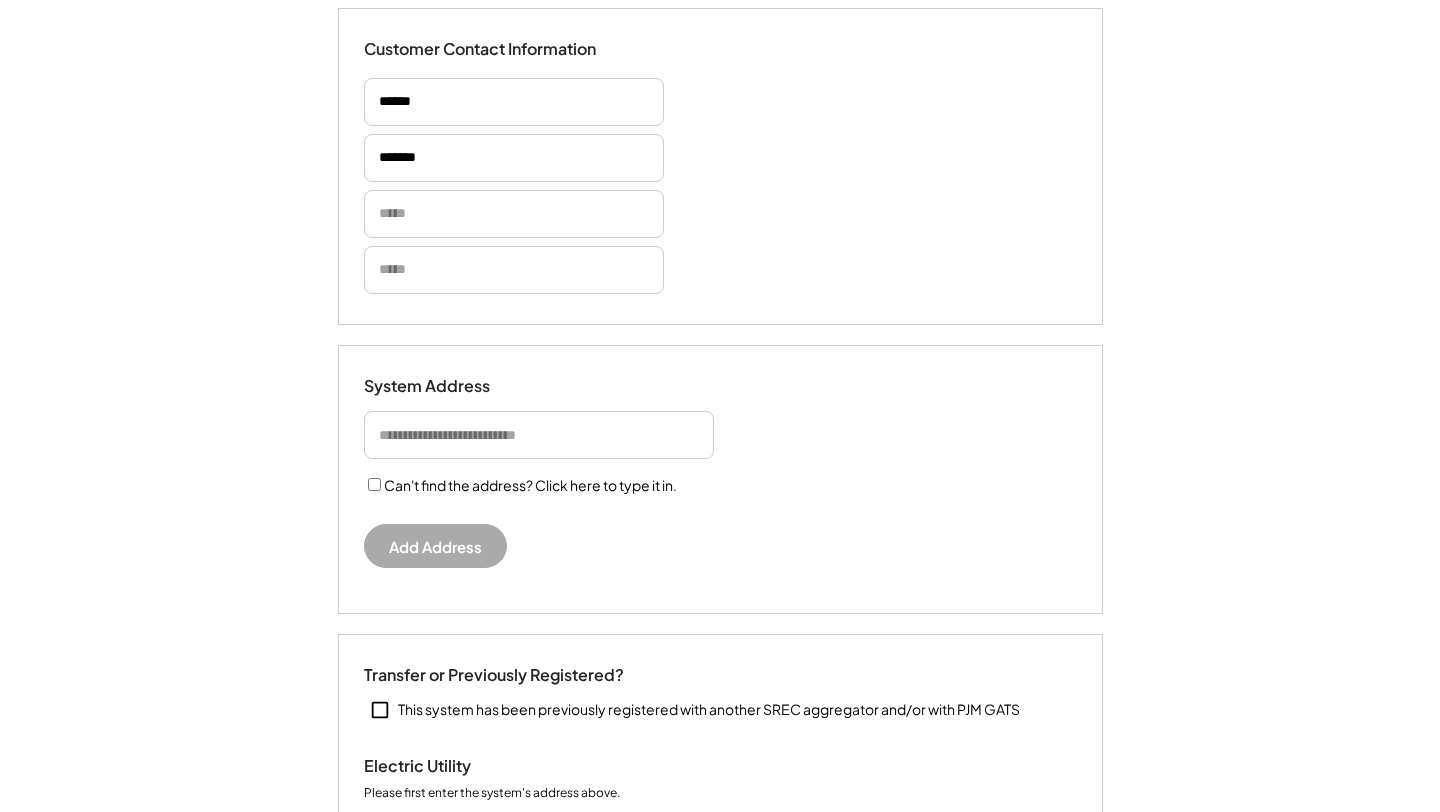 type 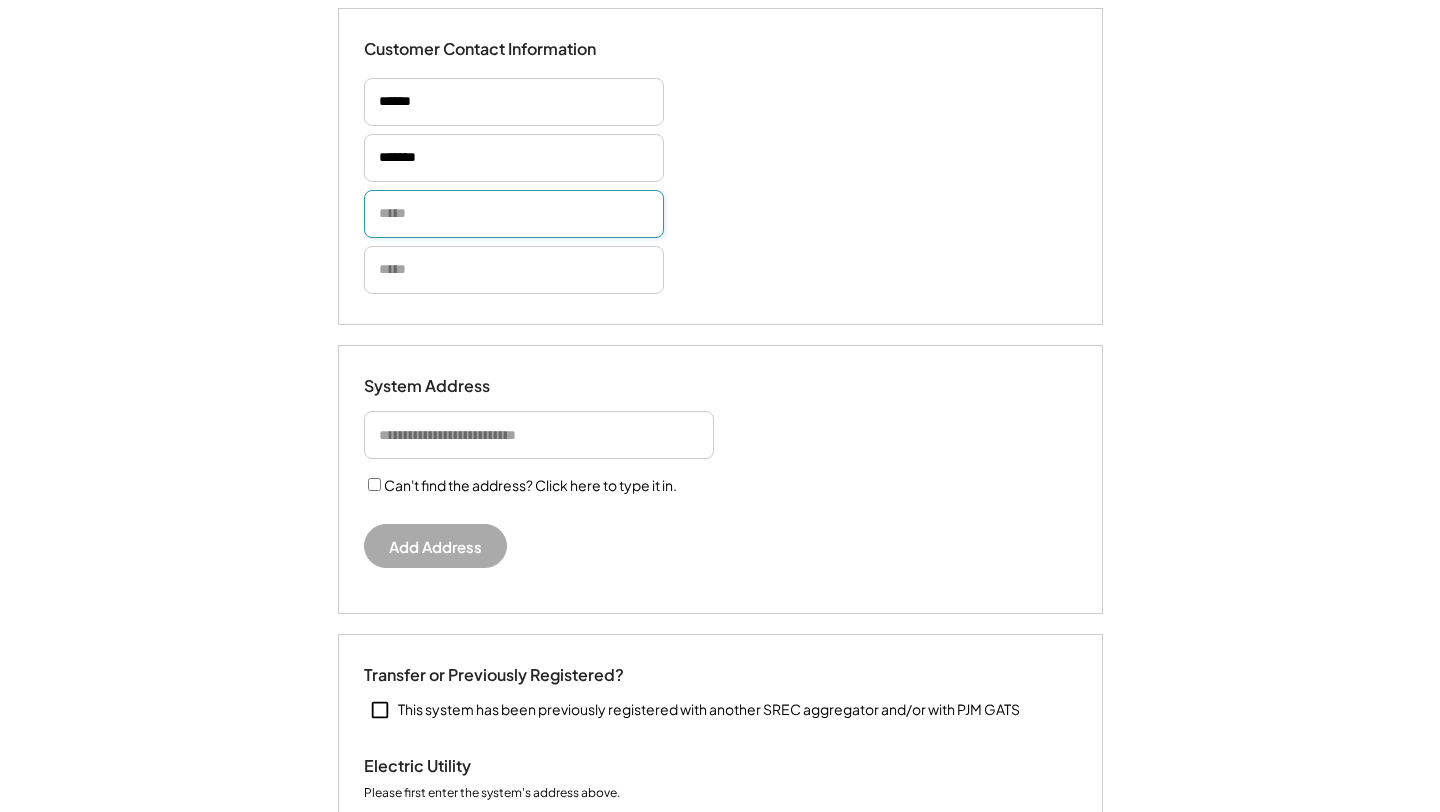 paste on "**********" 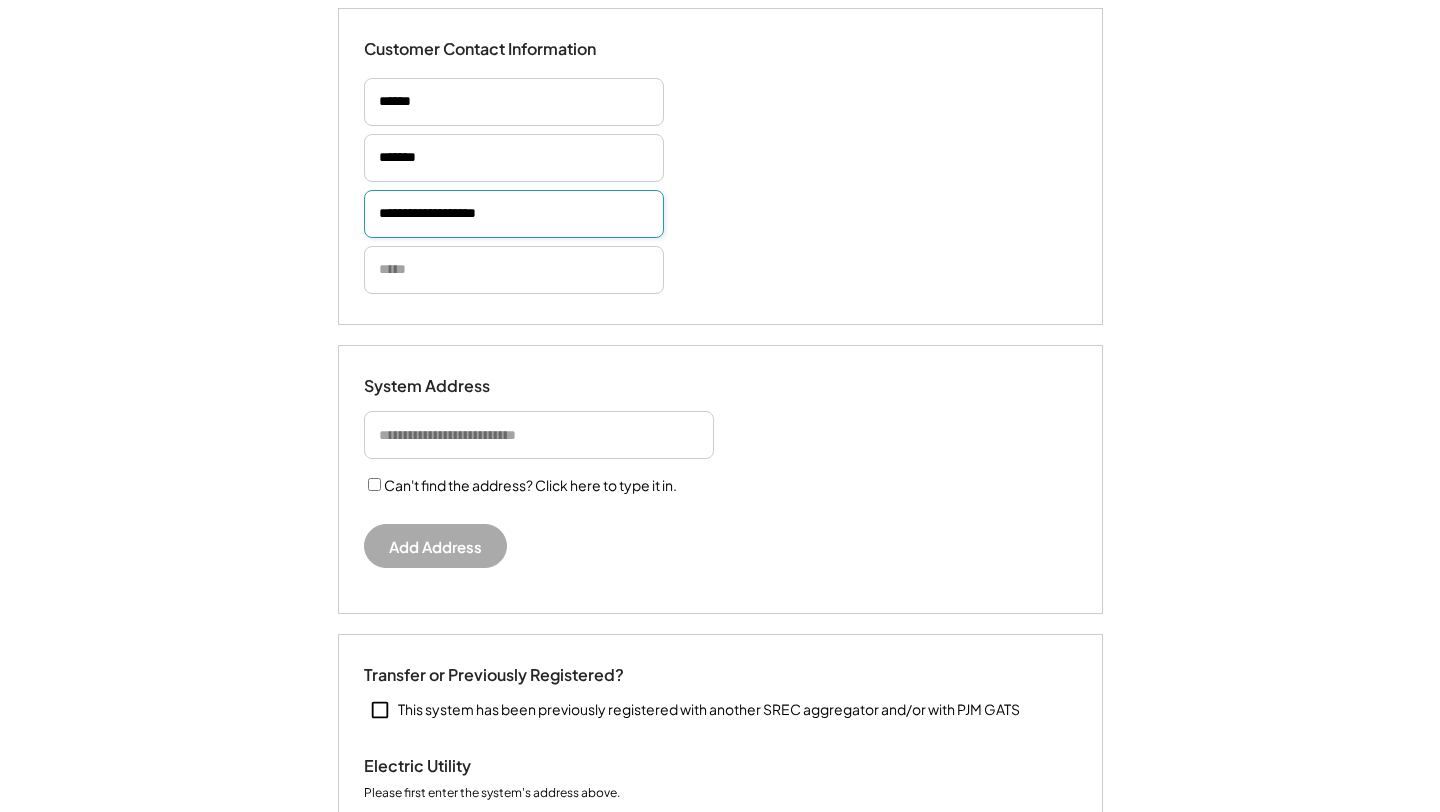 type on "**********" 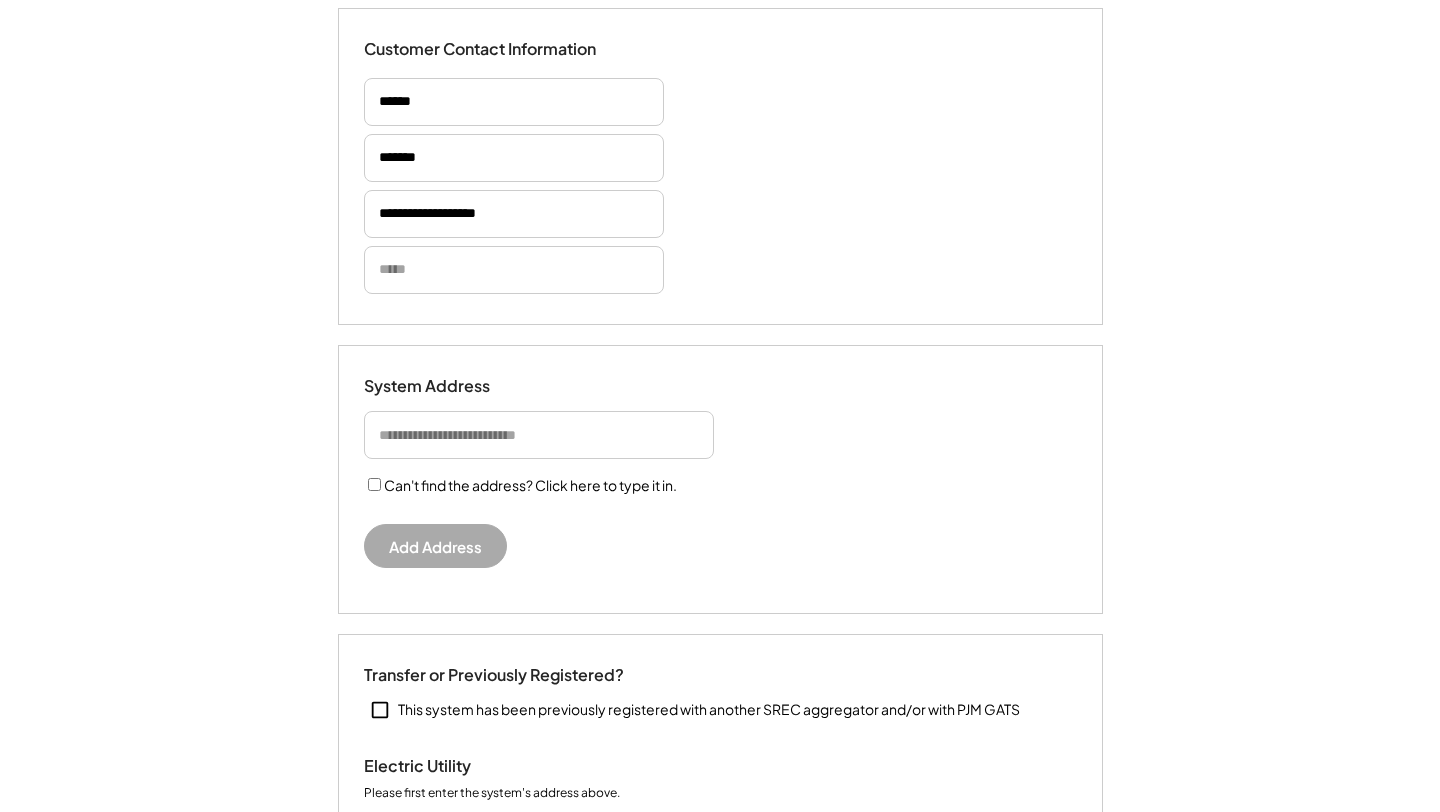 type 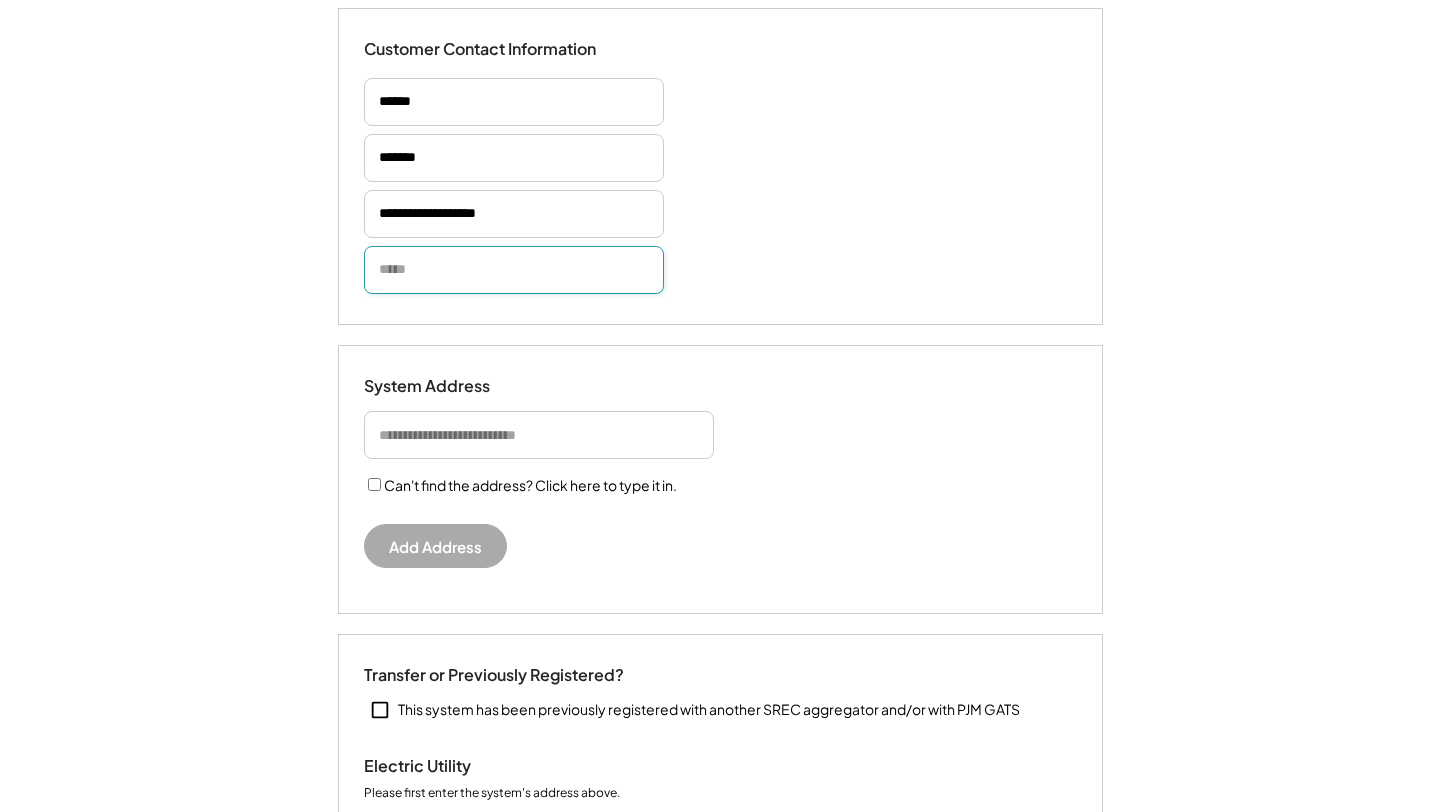 paste on "**********" 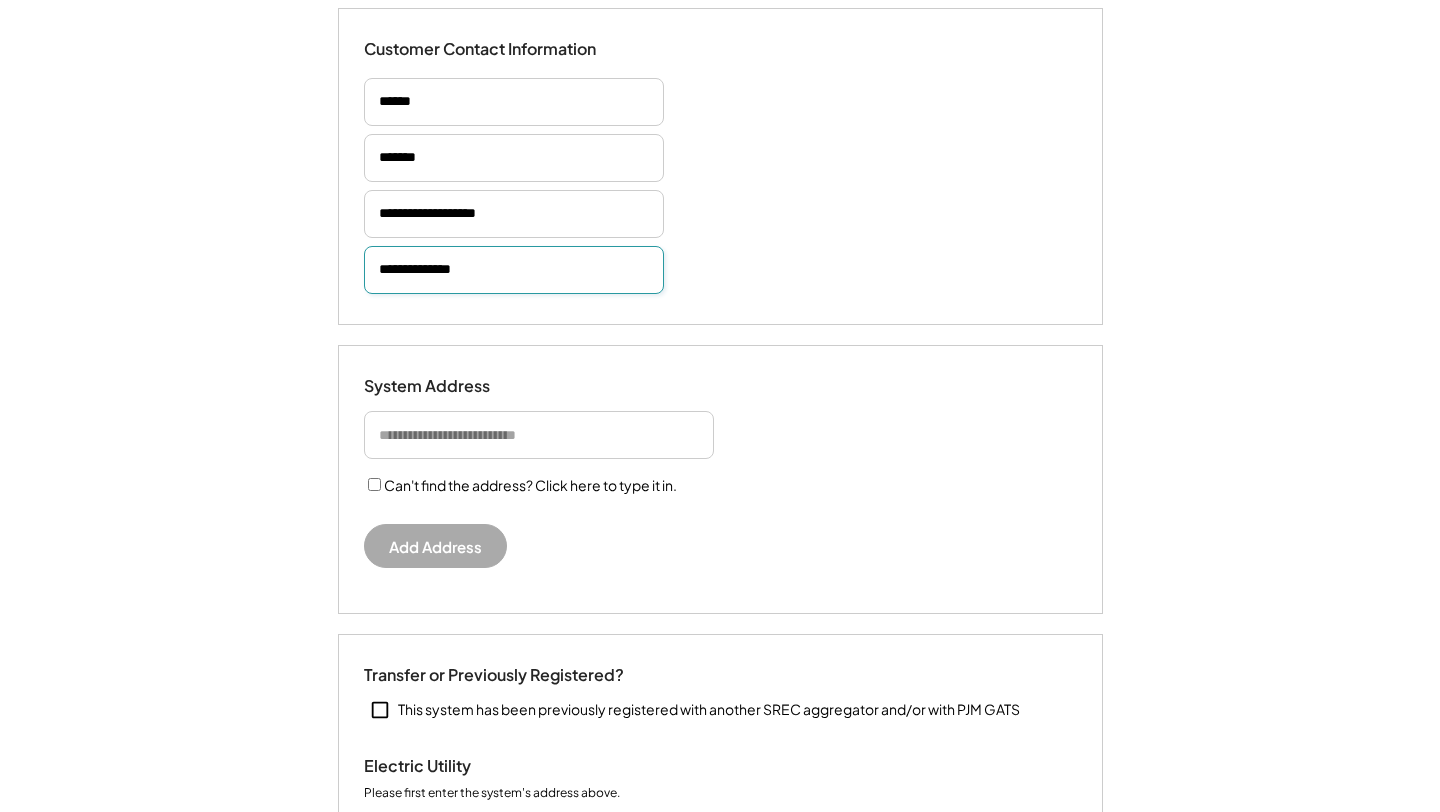 type 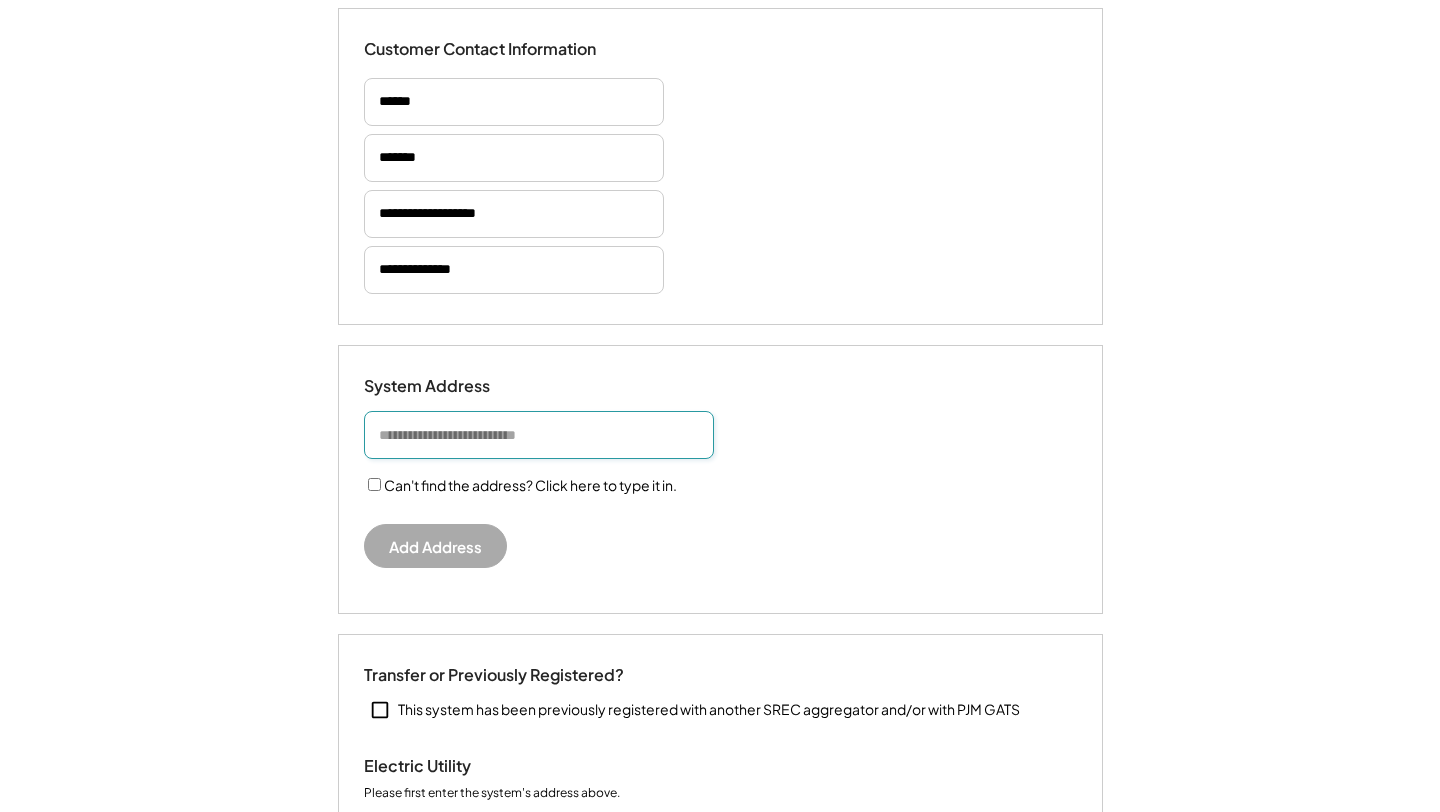 type 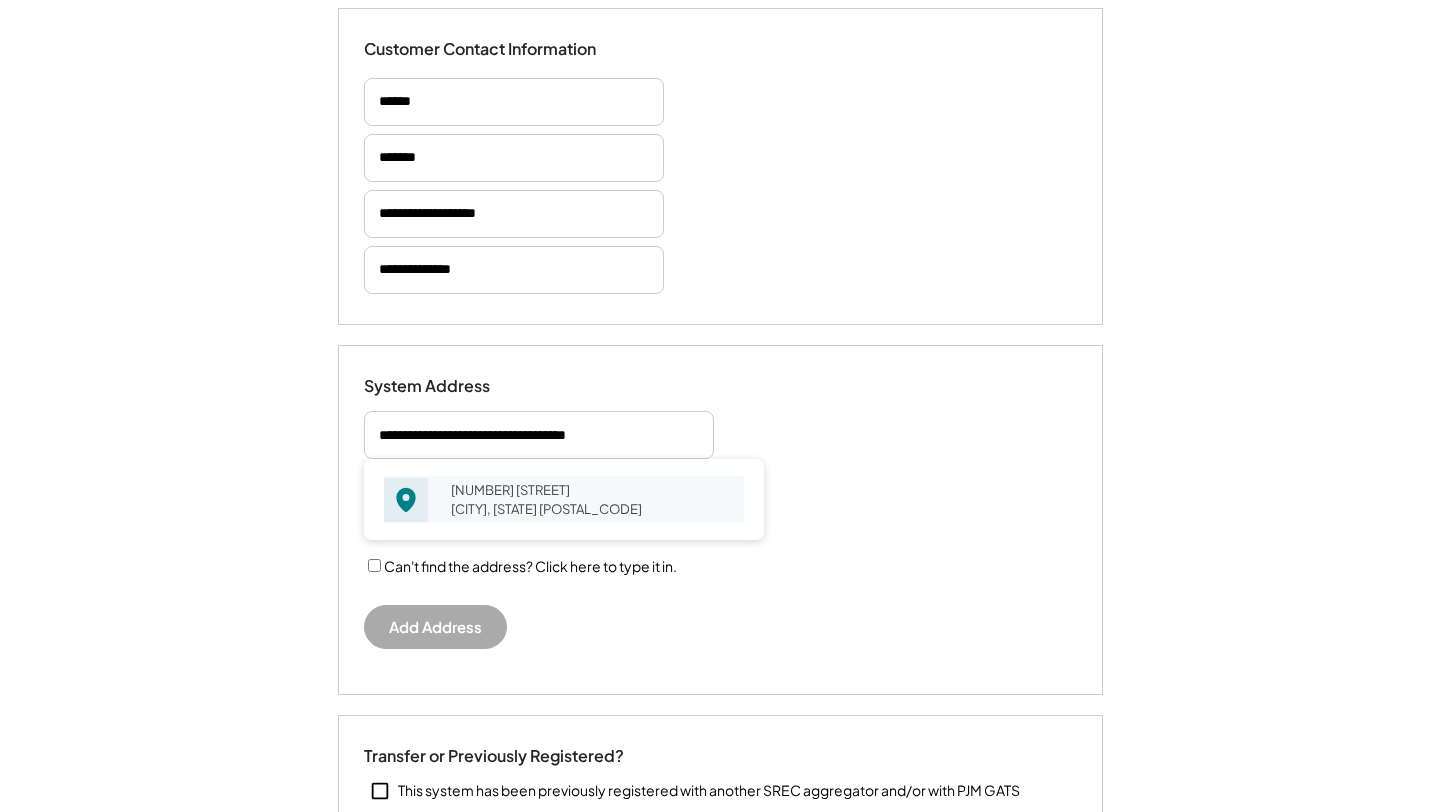click on "[NUMBER] [STREET]
[CITY], [STATE] [POSTAL_CODE]" at bounding box center [591, 499] 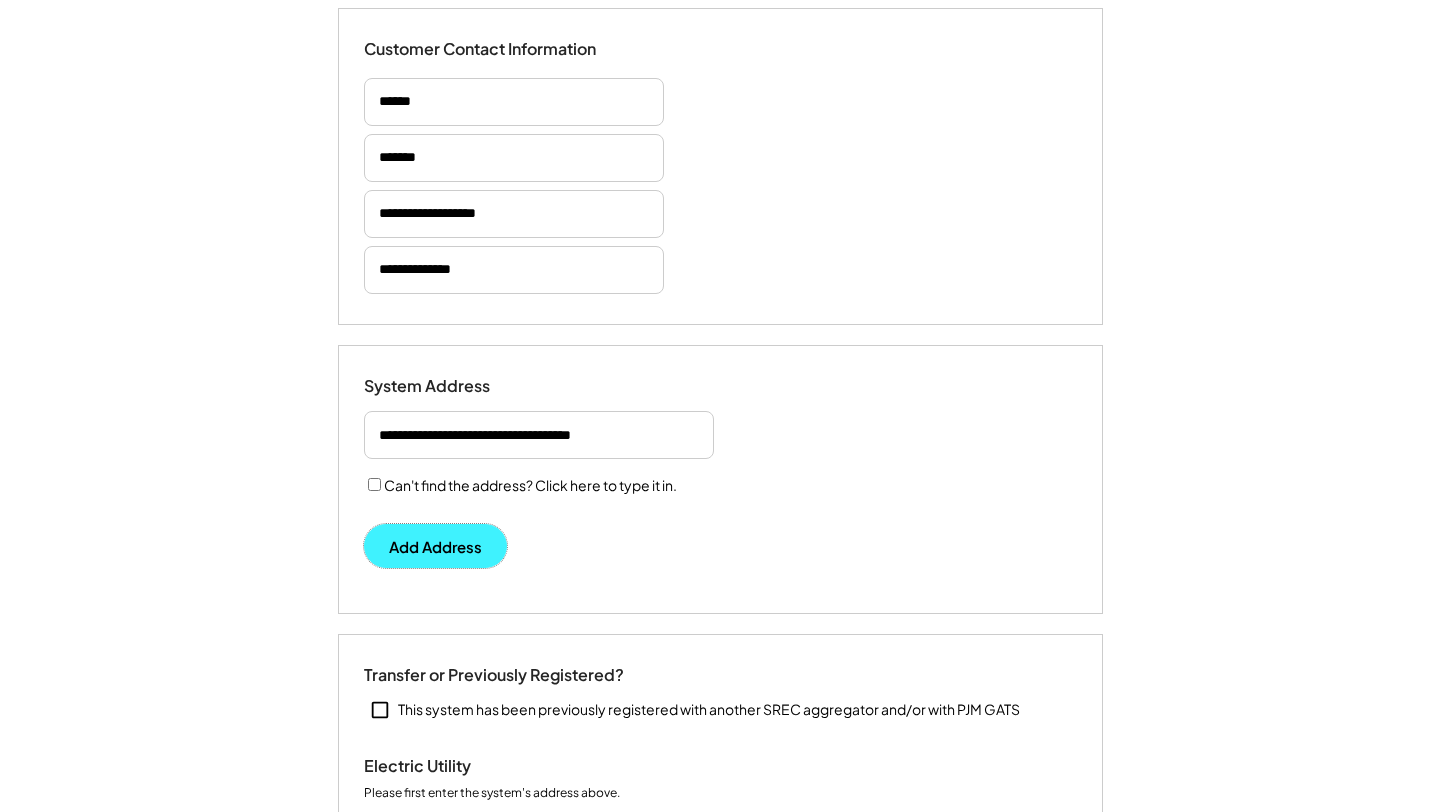 click on "Add Address" at bounding box center (435, 546) 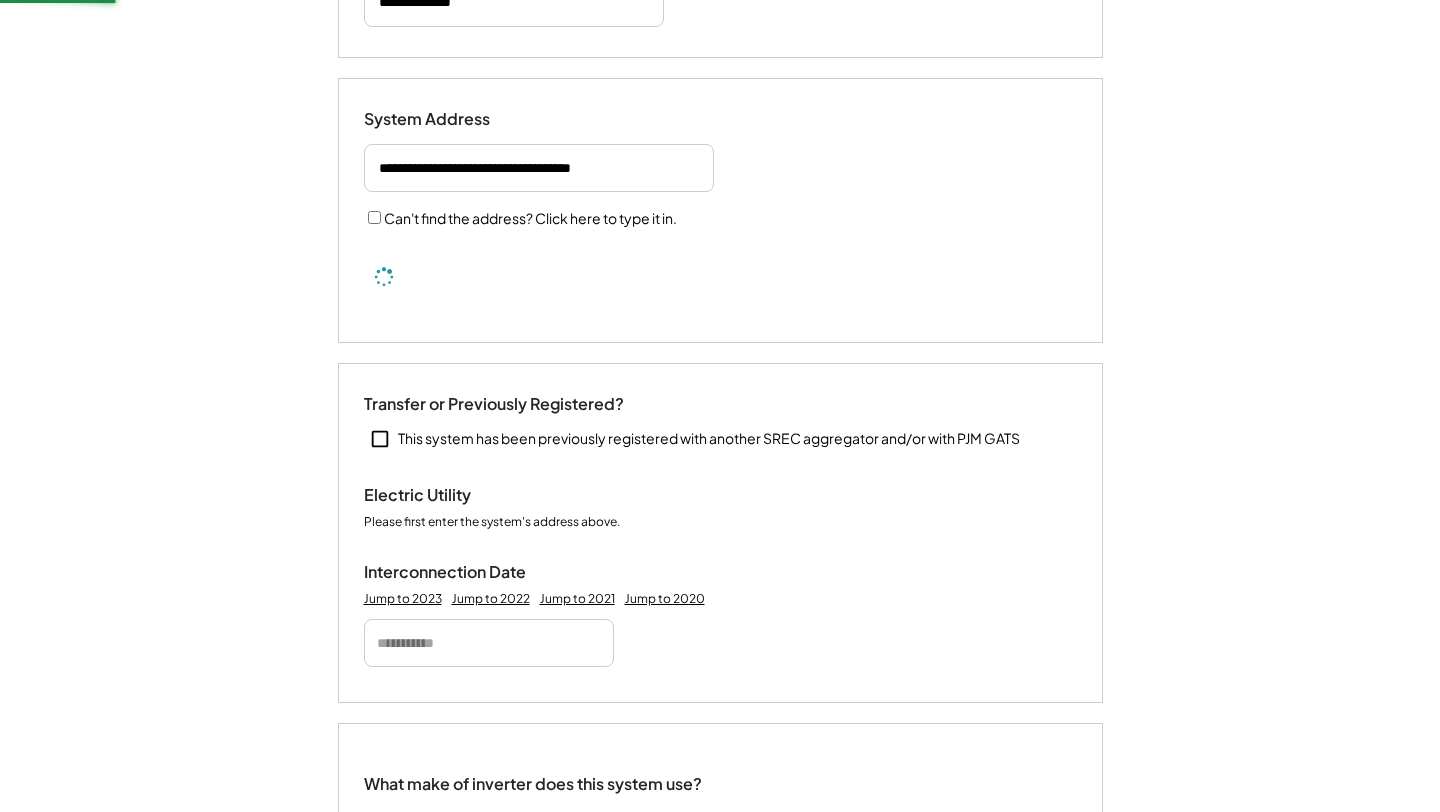 scroll, scrollTop: 514, scrollLeft: 0, axis: vertical 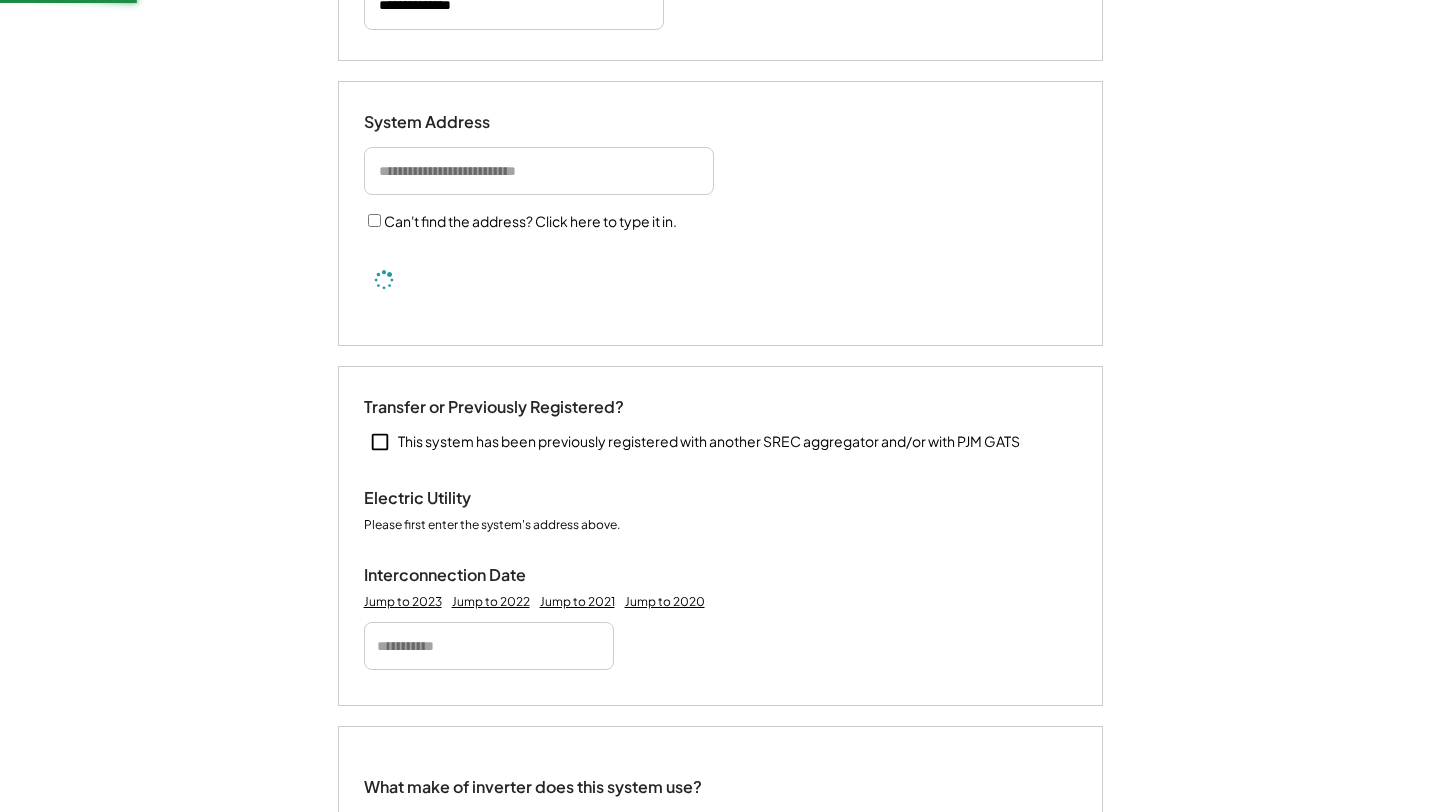 type 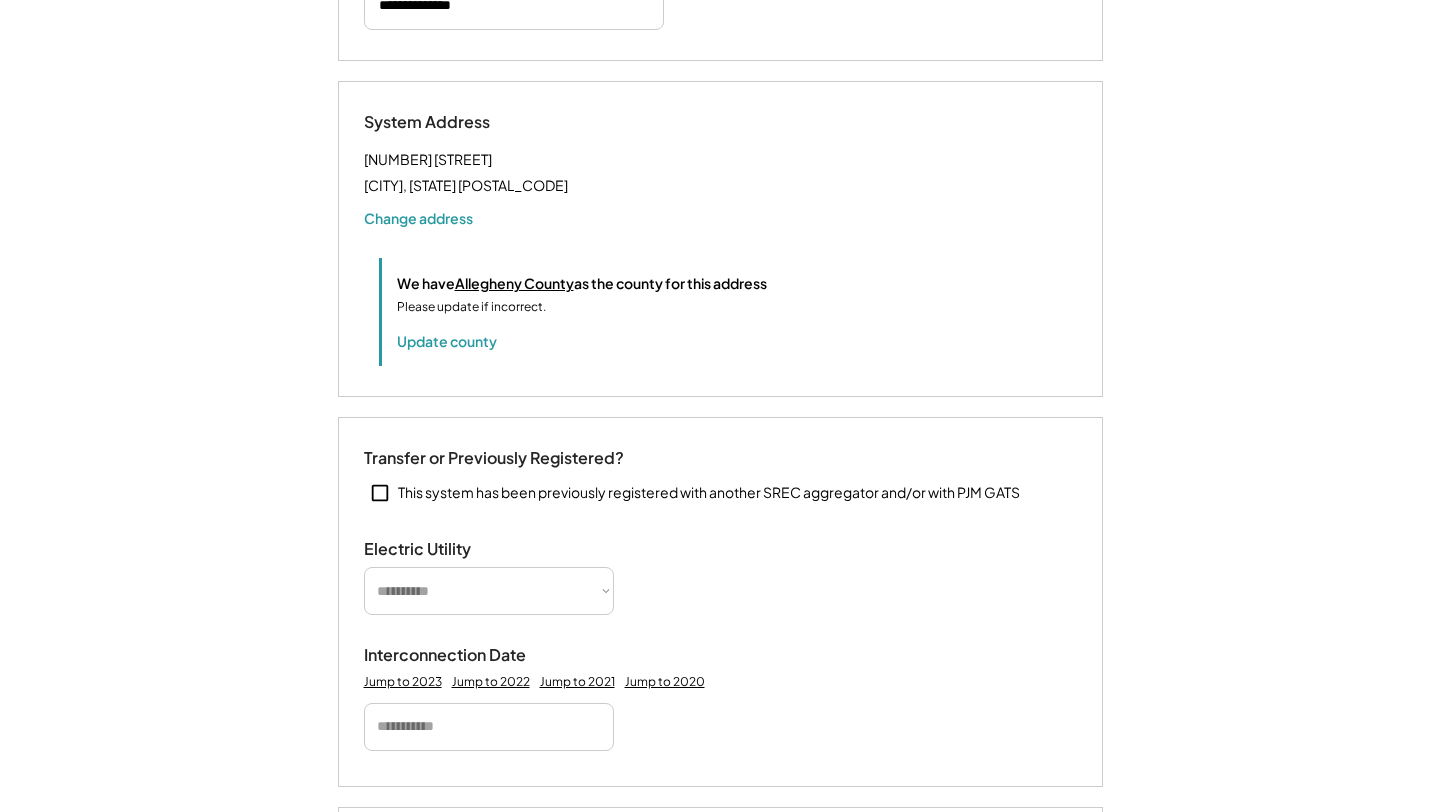 type 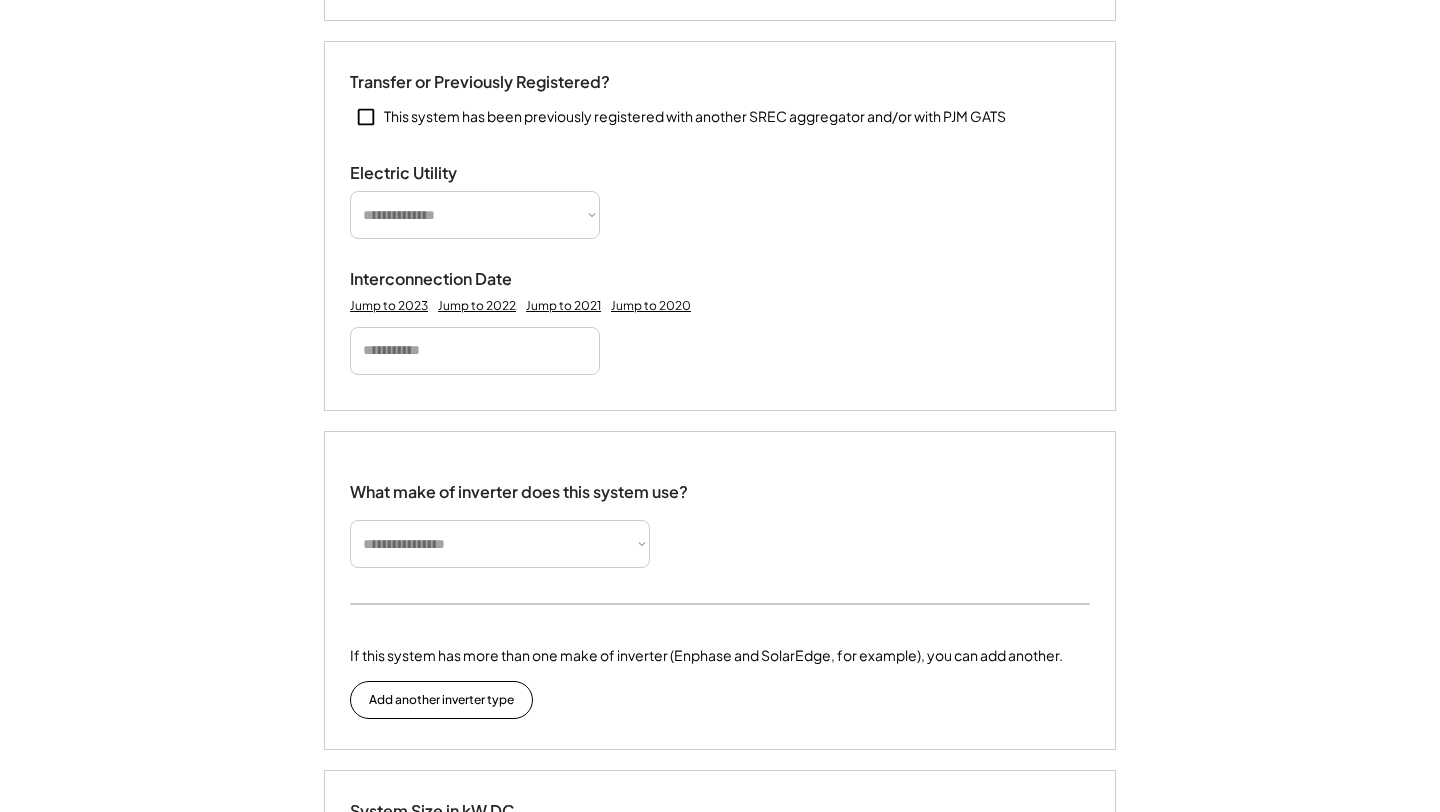 scroll, scrollTop: 877, scrollLeft: 0, axis: vertical 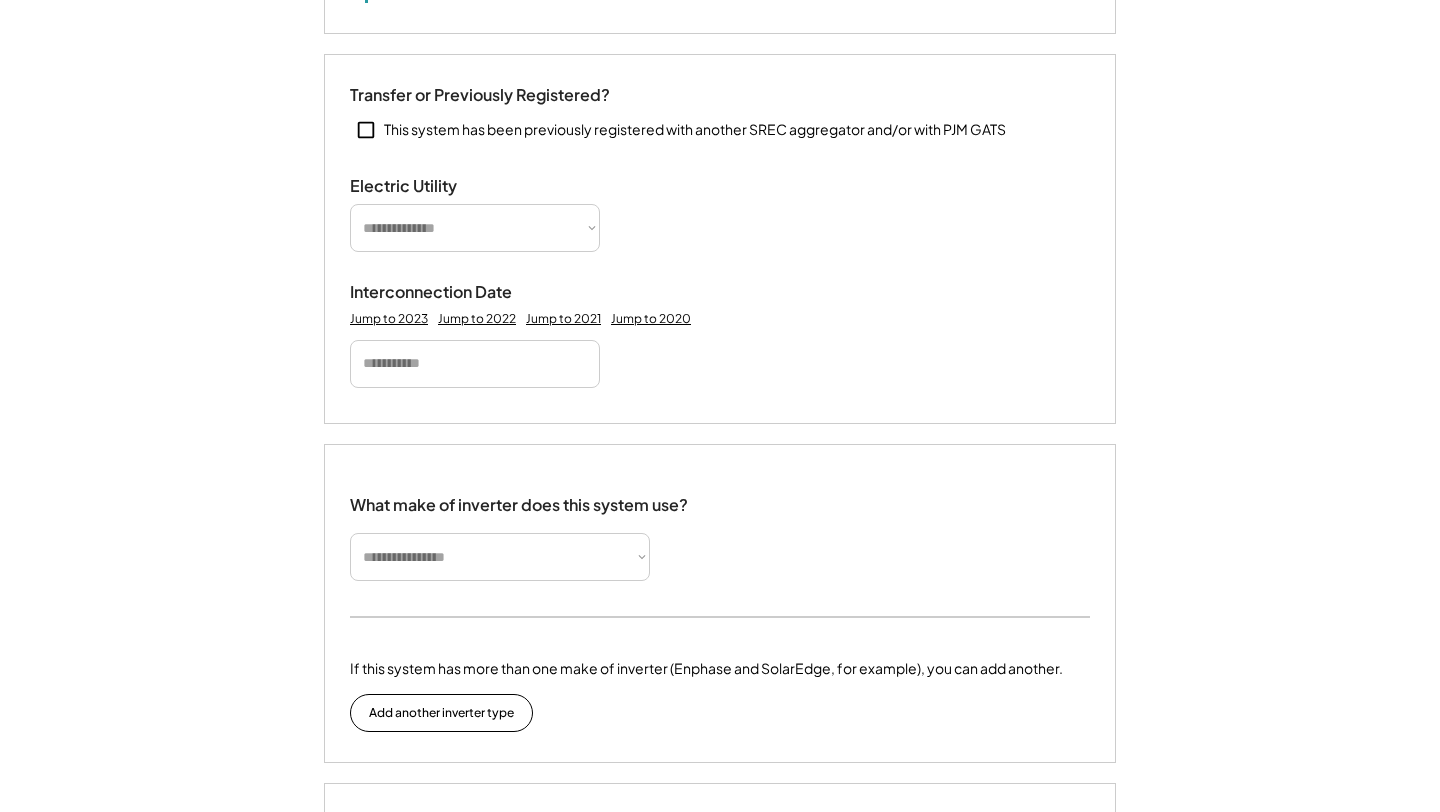 click on "**********" at bounding box center (475, 228) 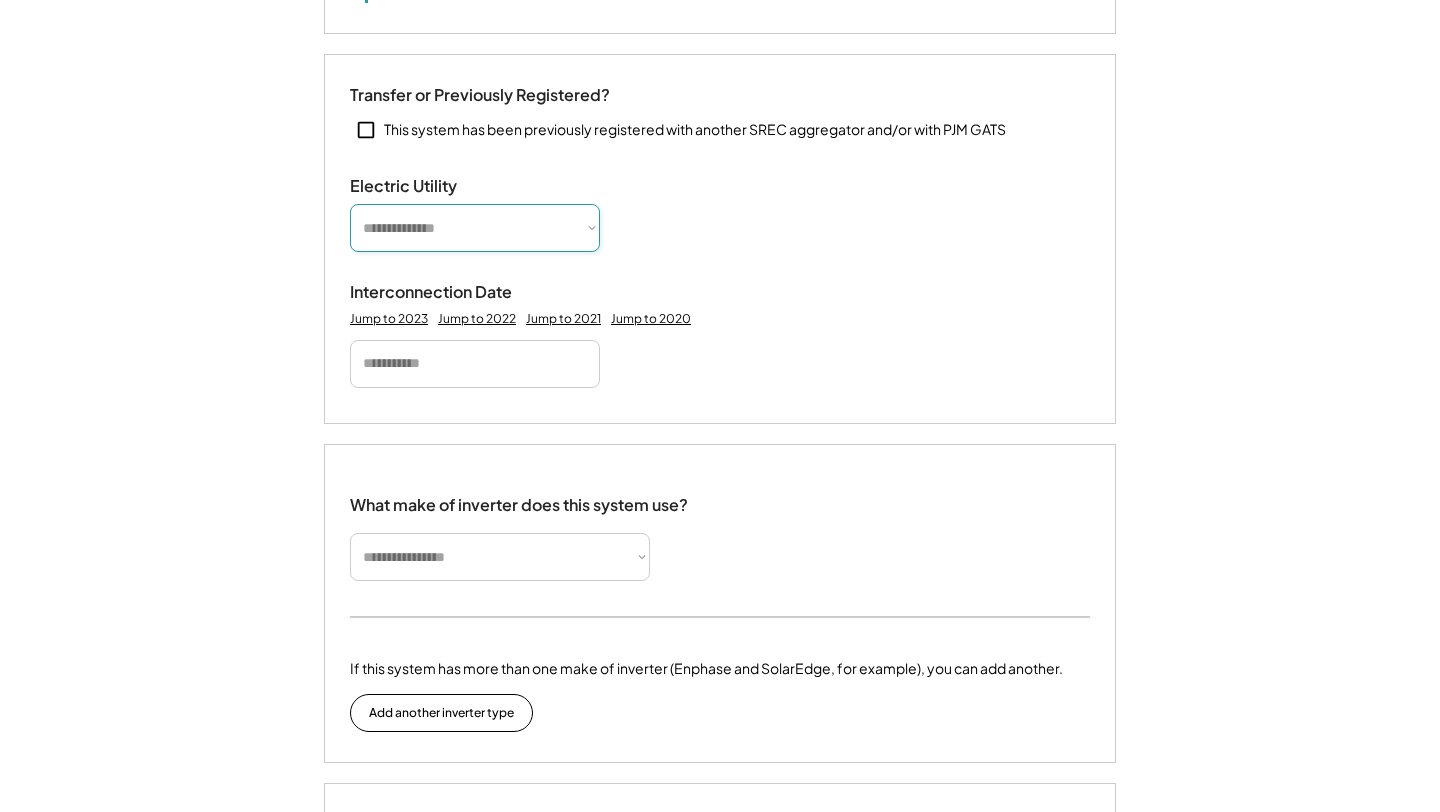 select on "**********" 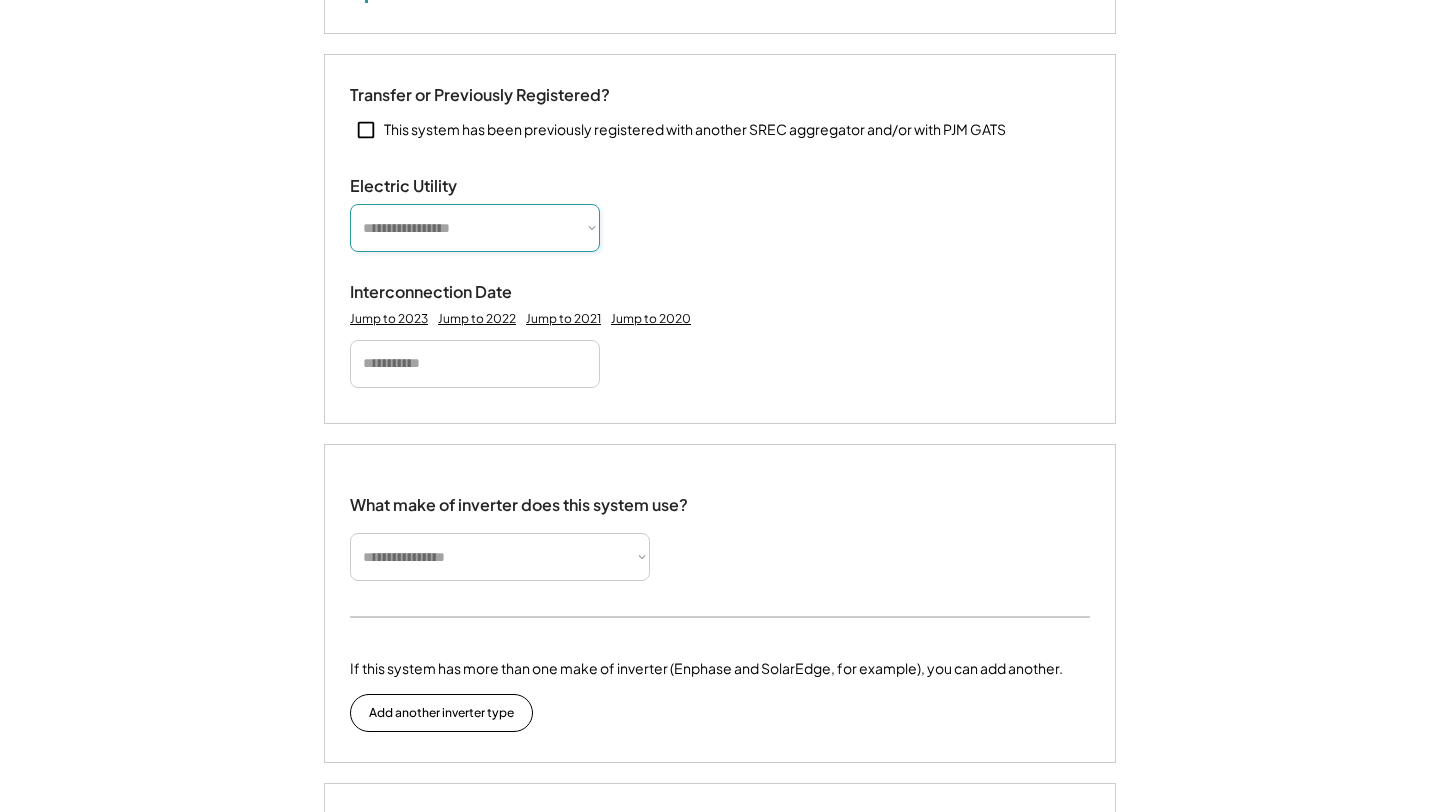 type 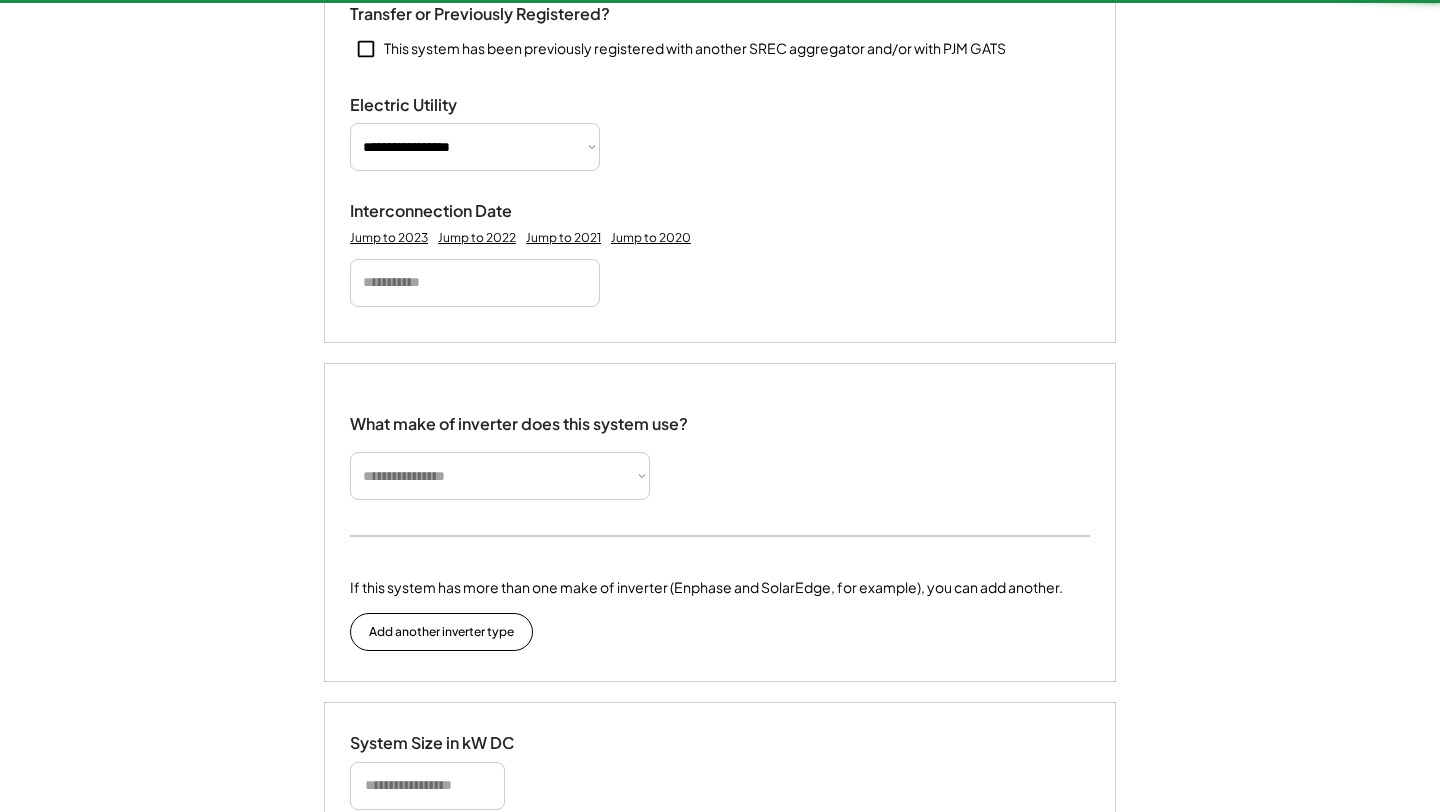 type 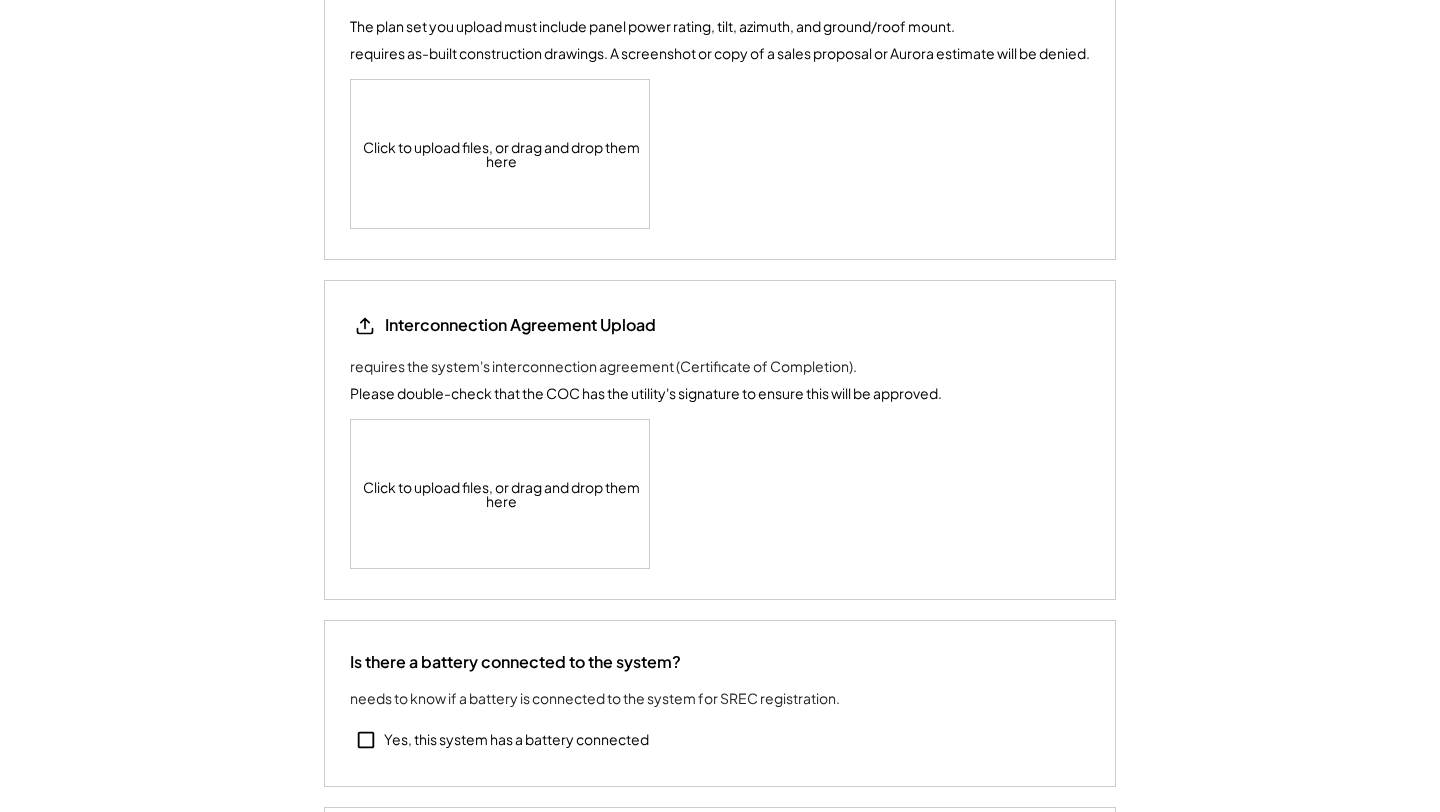 scroll, scrollTop: 2958, scrollLeft: 0, axis: vertical 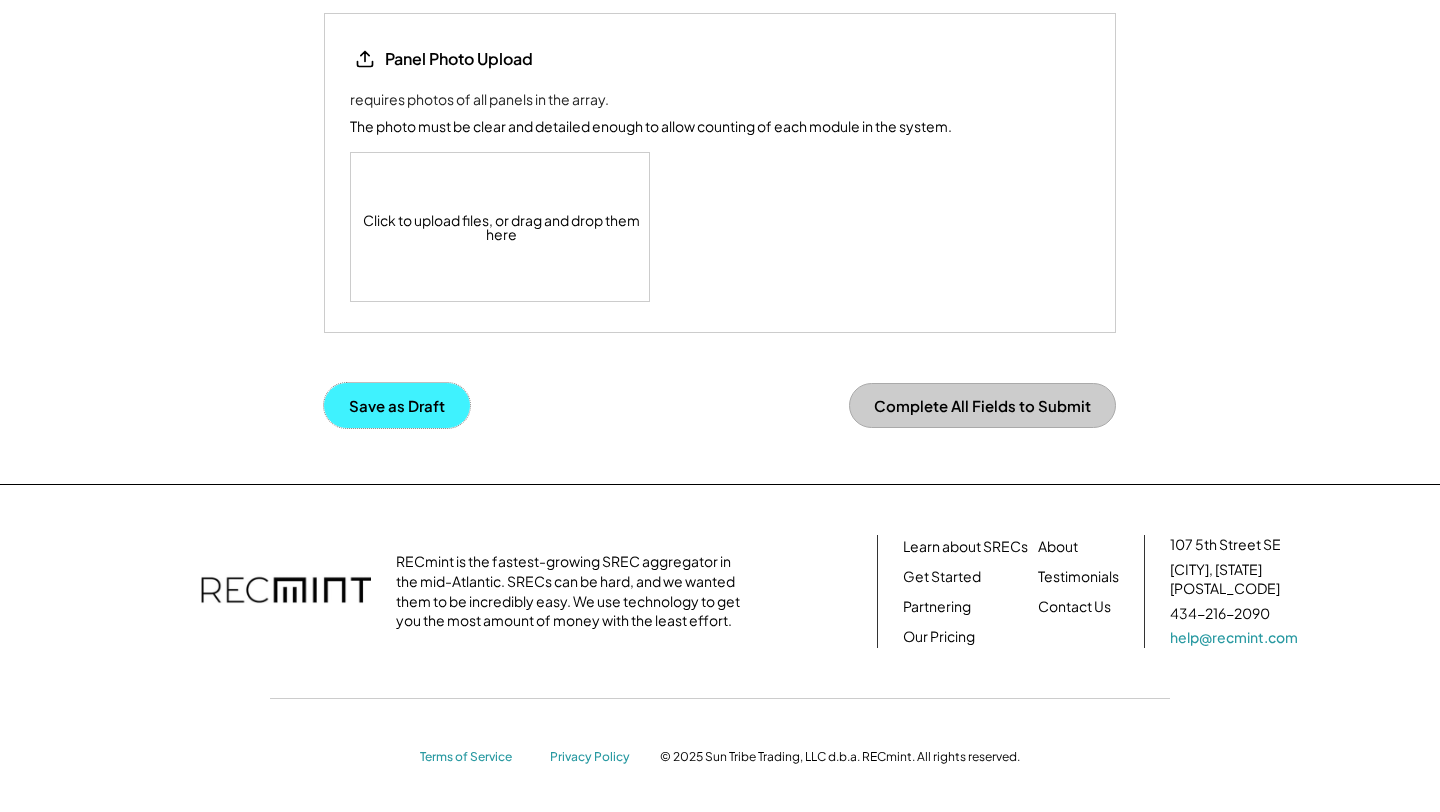 click on "Save as Draft" at bounding box center [397, 405] 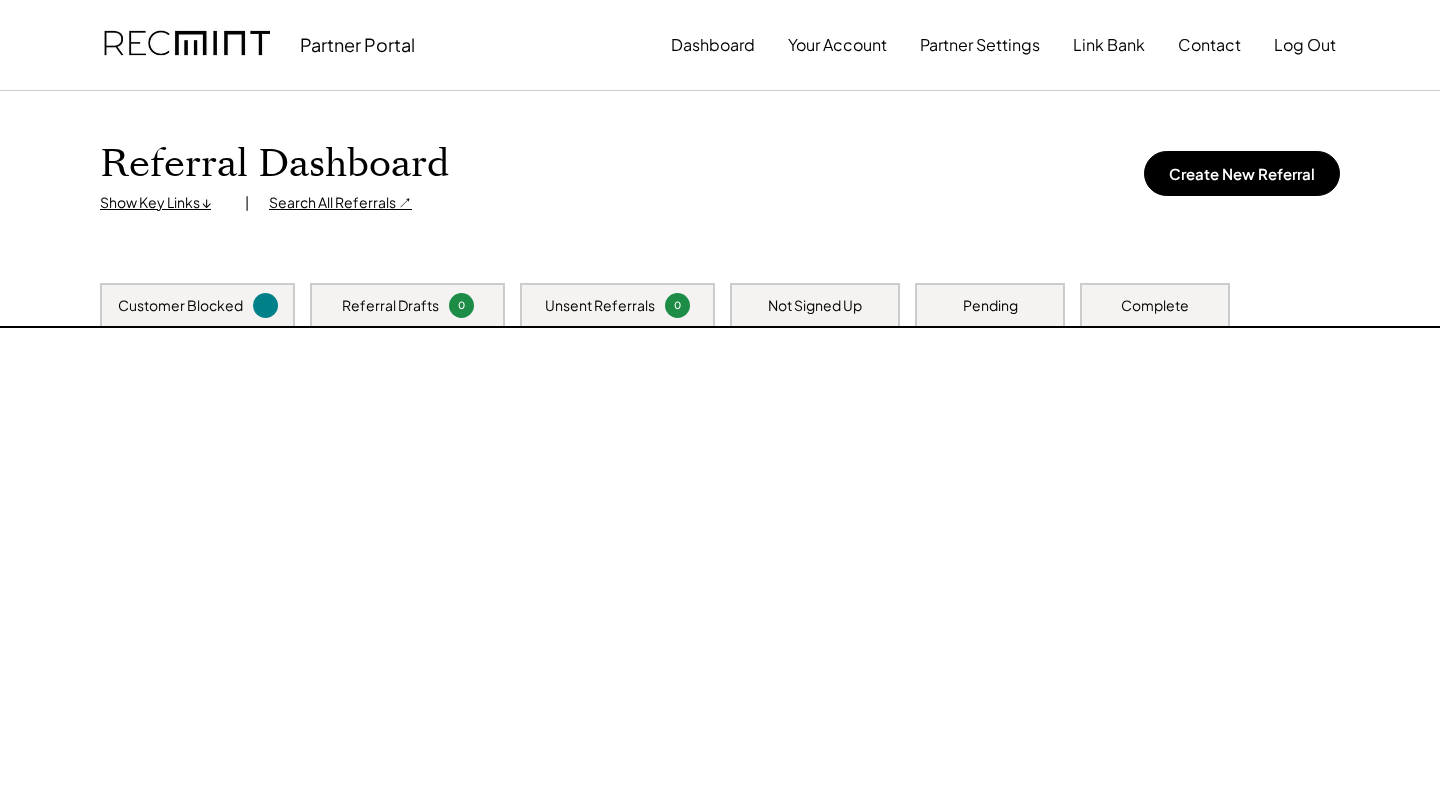 scroll, scrollTop: 0, scrollLeft: 0, axis: both 